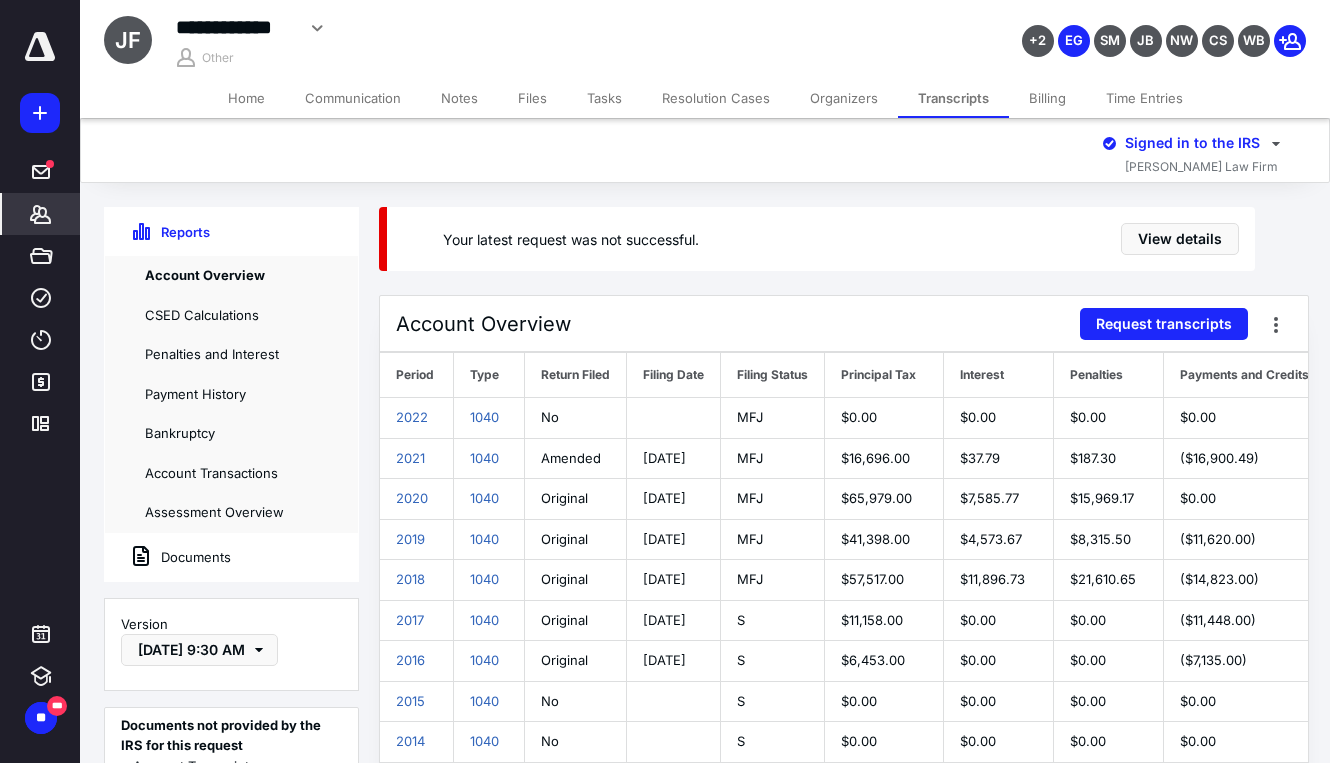 scroll, scrollTop: 0, scrollLeft: 0, axis: both 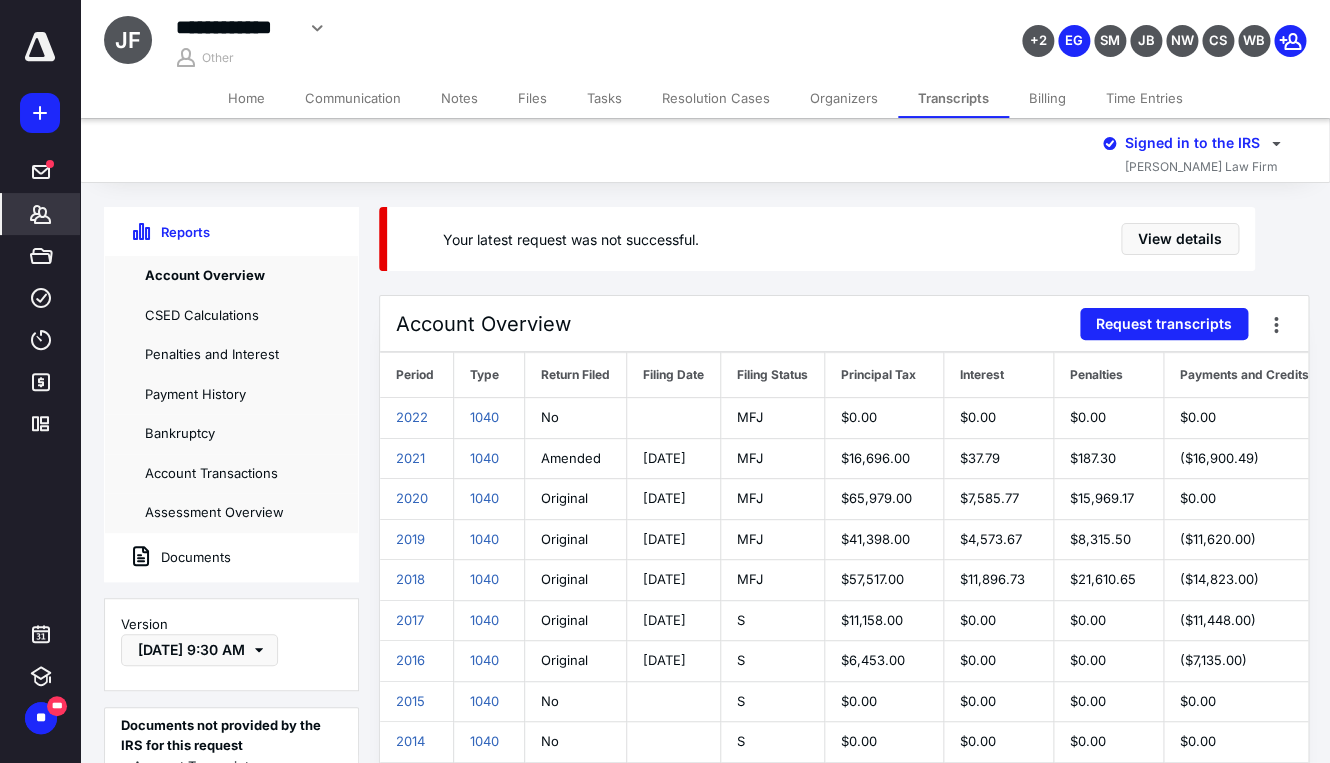 click on "Notes" at bounding box center [459, 98] 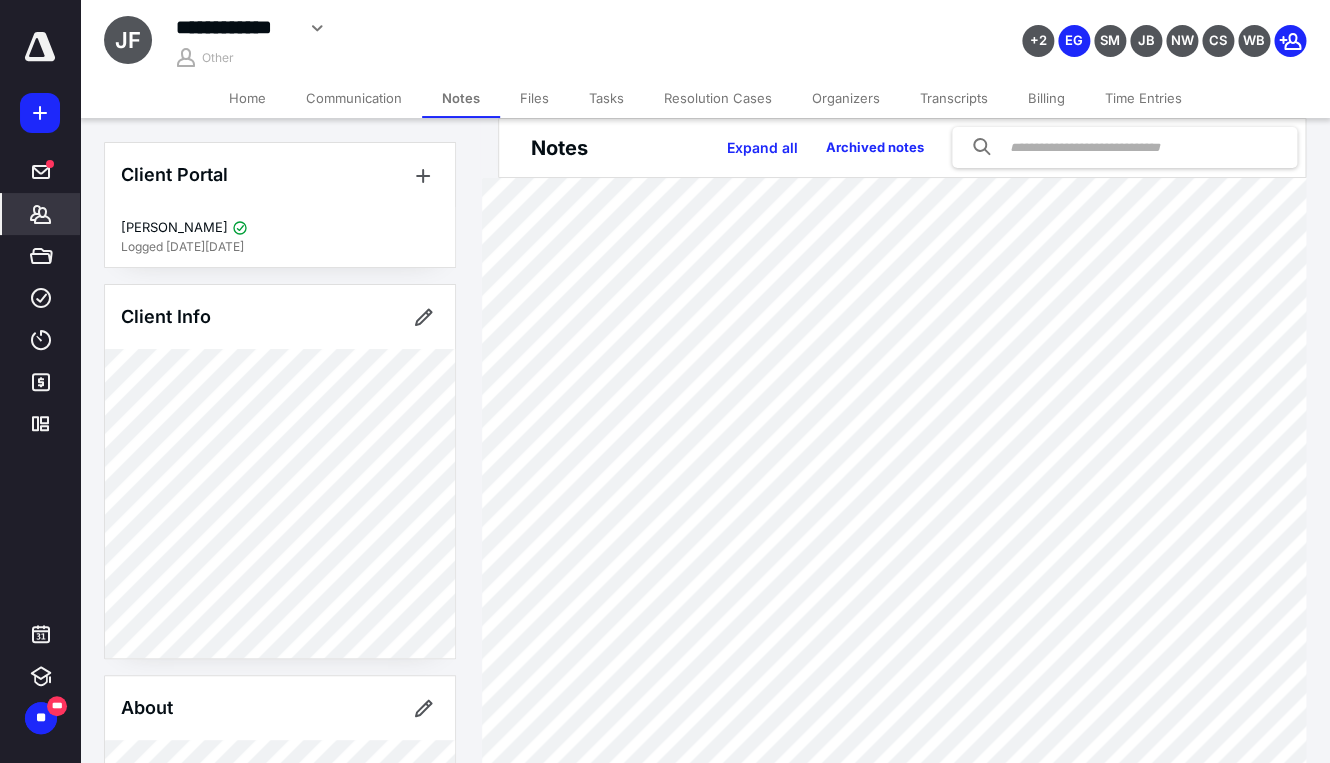 scroll, scrollTop: 25, scrollLeft: 0, axis: vertical 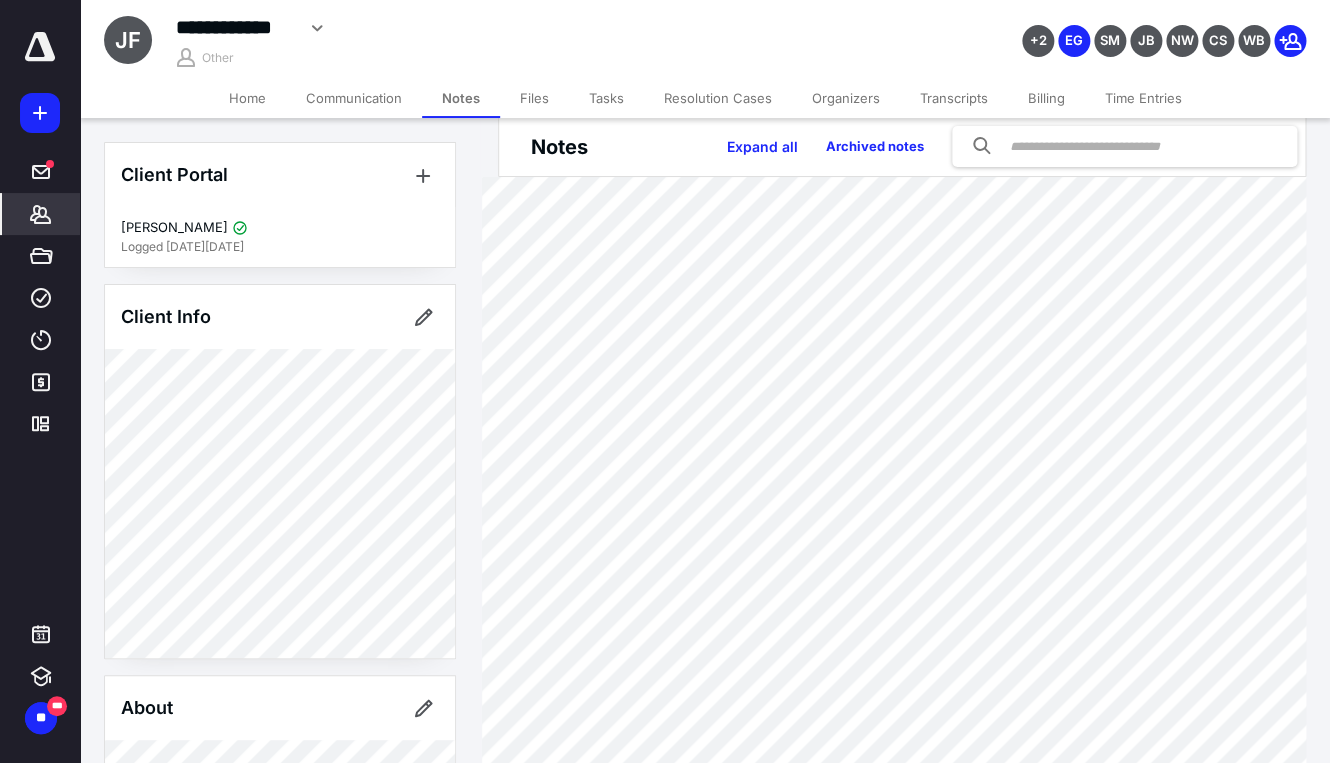 click on "Resolution Cases" at bounding box center (718, 98) 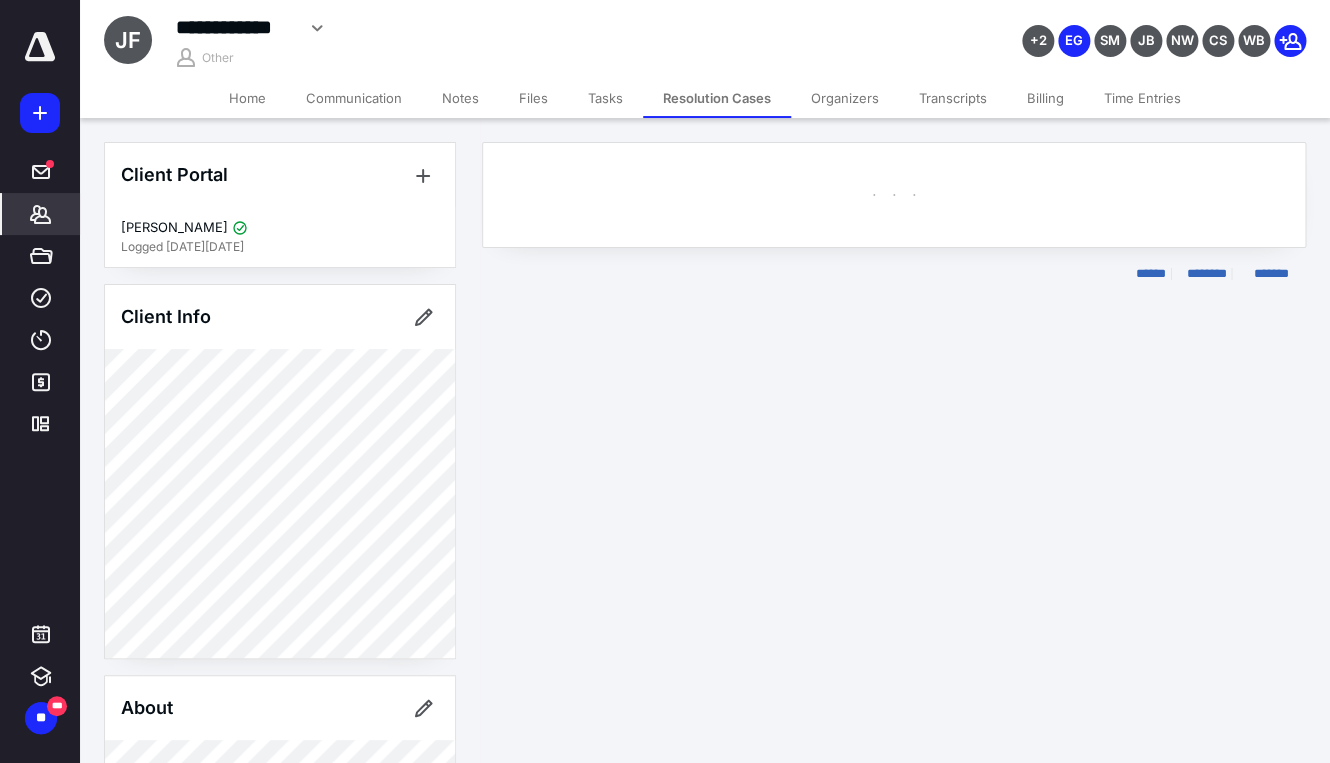 scroll, scrollTop: 0, scrollLeft: 0, axis: both 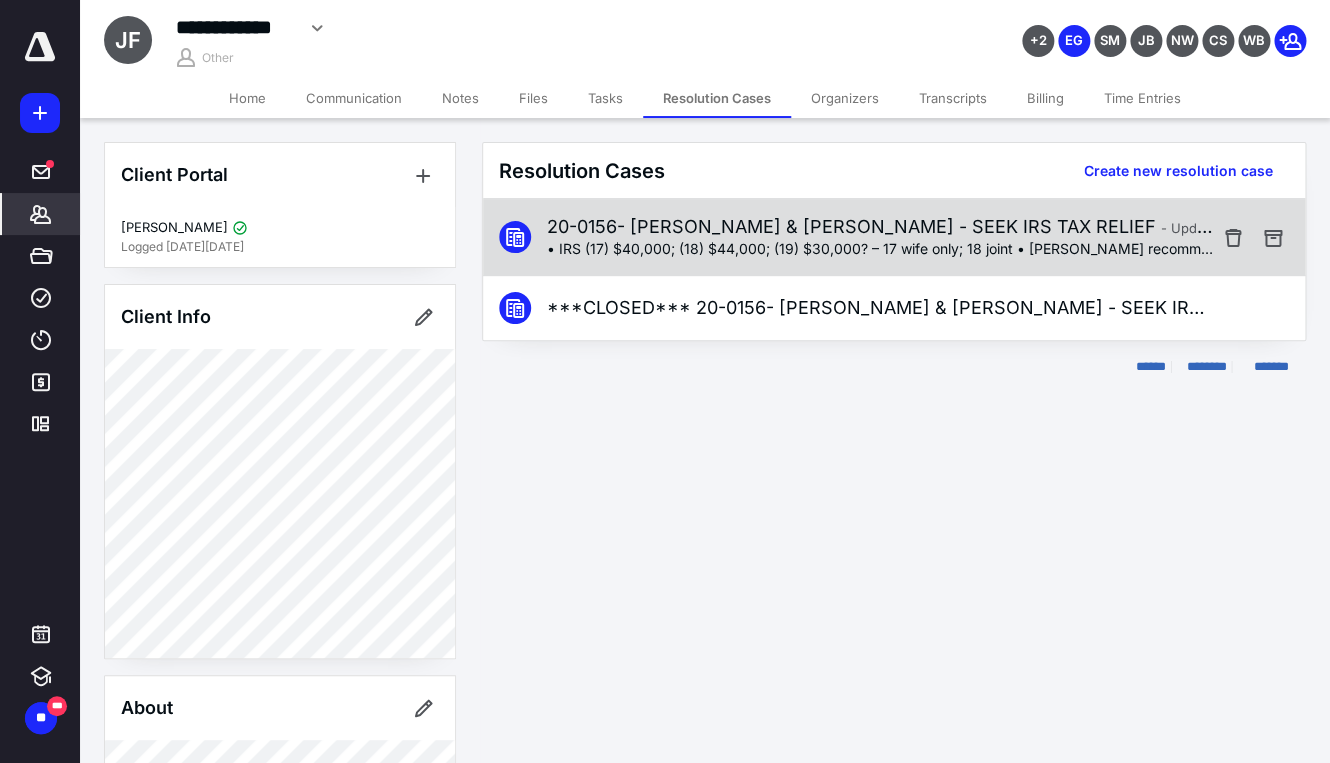 click on "20-0156- [PERSON_NAME] & [PERSON_NAME] - SEEK IRS TAX RELIEF   - Updated  [DATE] 1:11 PM" at bounding box center (882, 227) 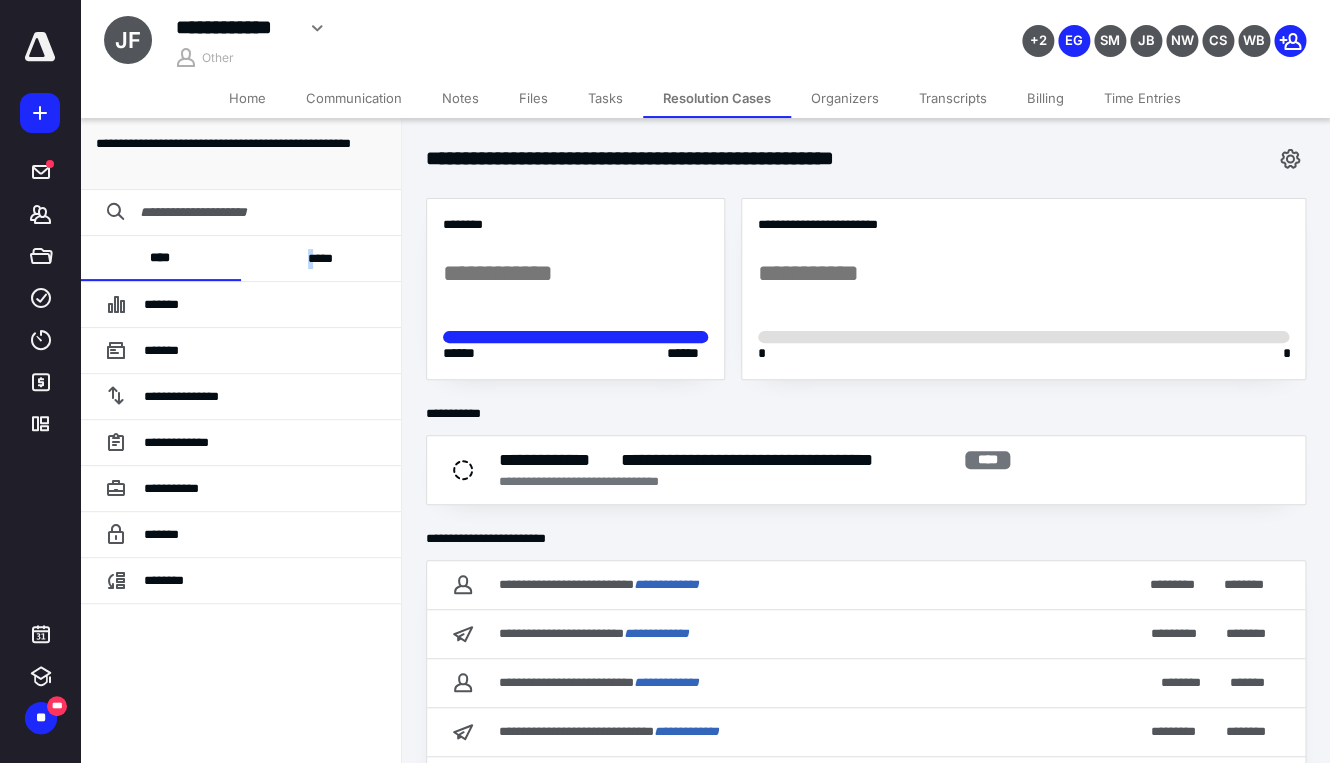 click on "*****" at bounding box center [321, 258] 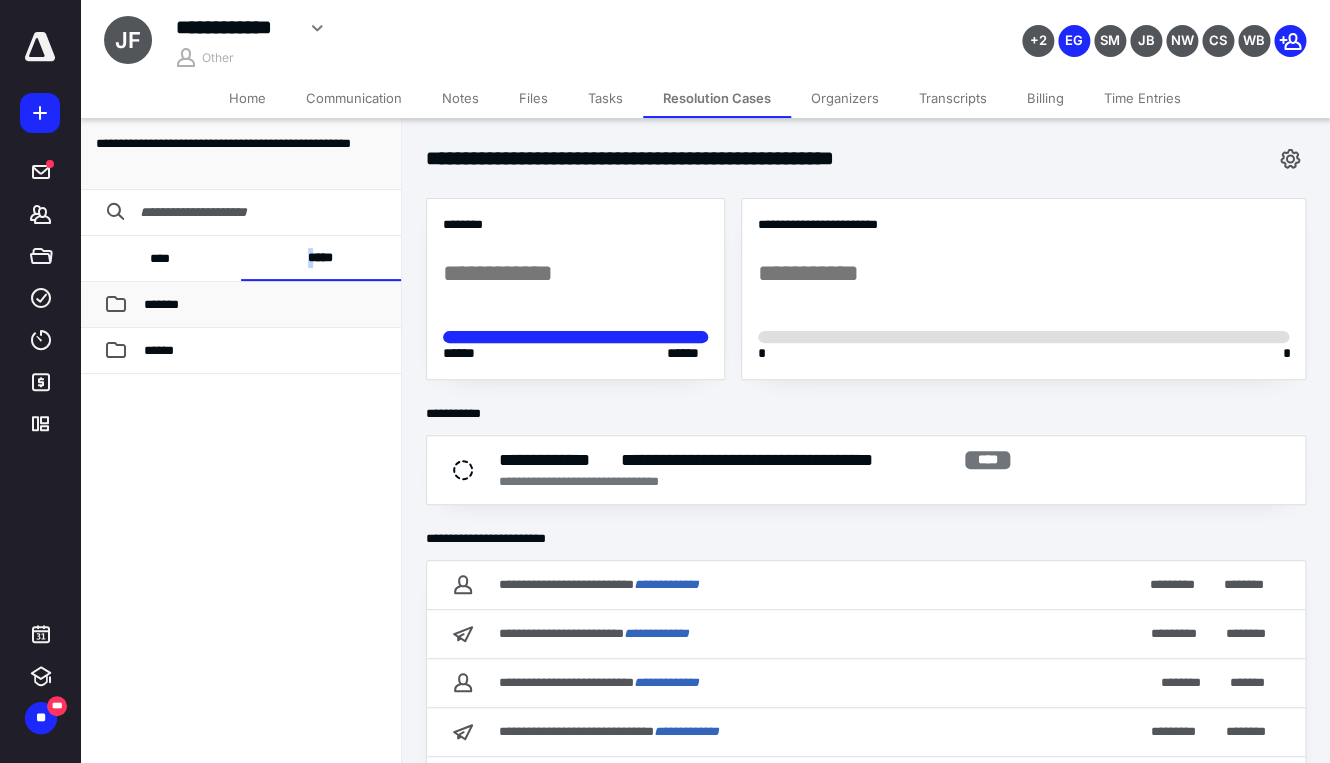 click on "*******" at bounding box center [240, 305] 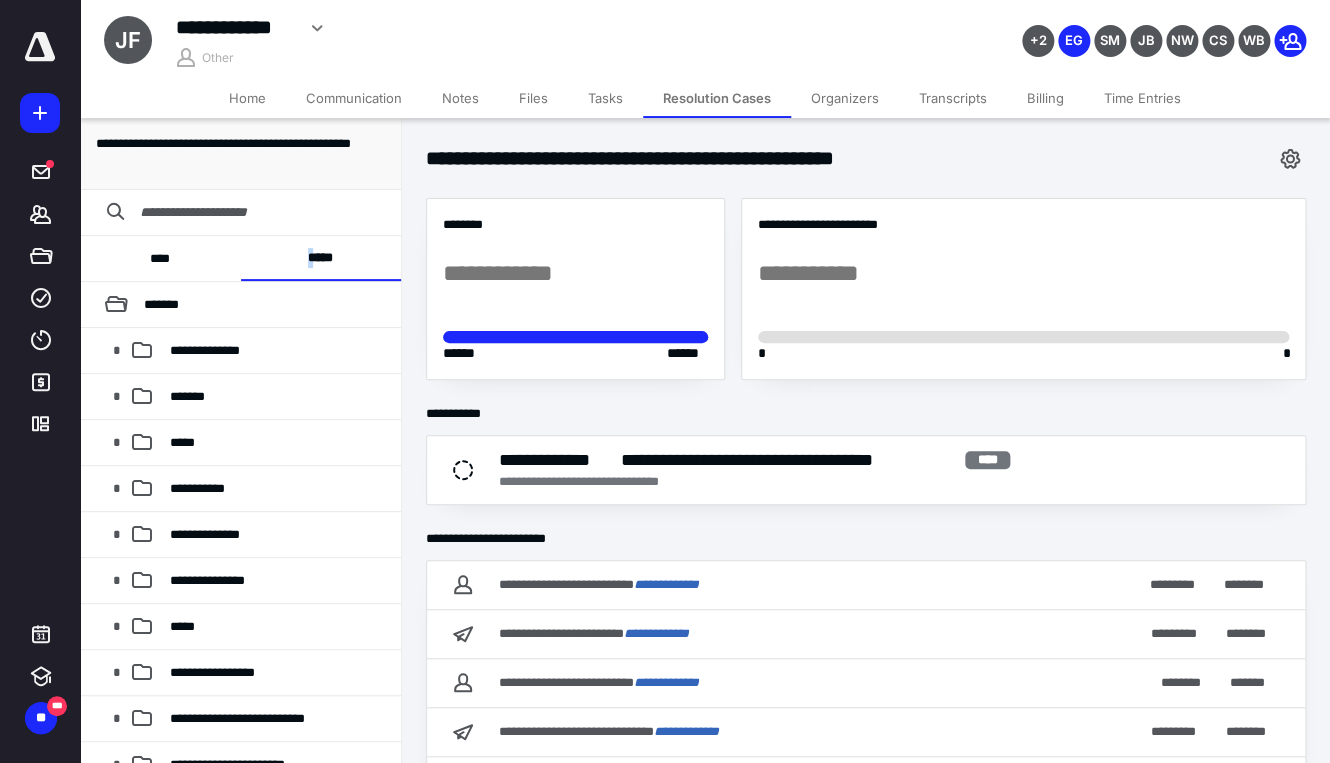 click on "Home" at bounding box center (247, 98) 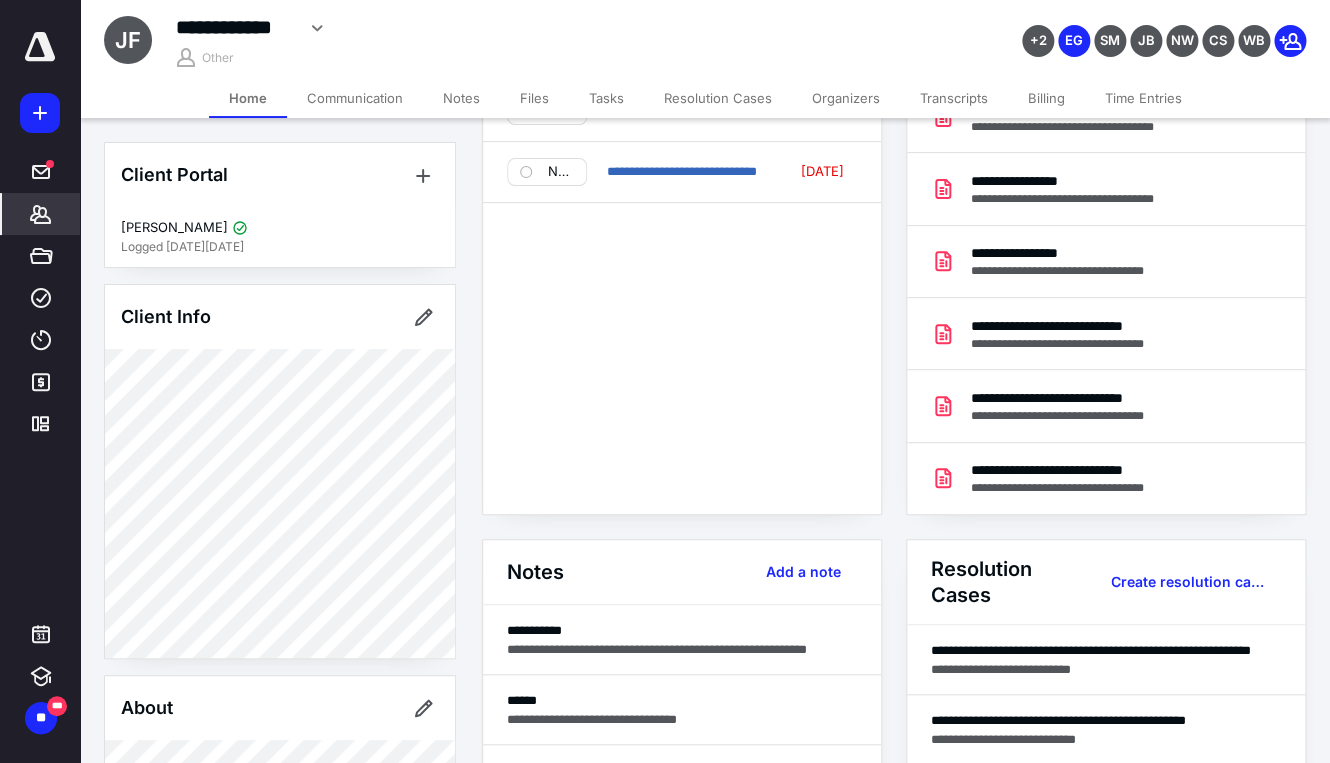 scroll, scrollTop: 128, scrollLeft: 0, axis: vertical 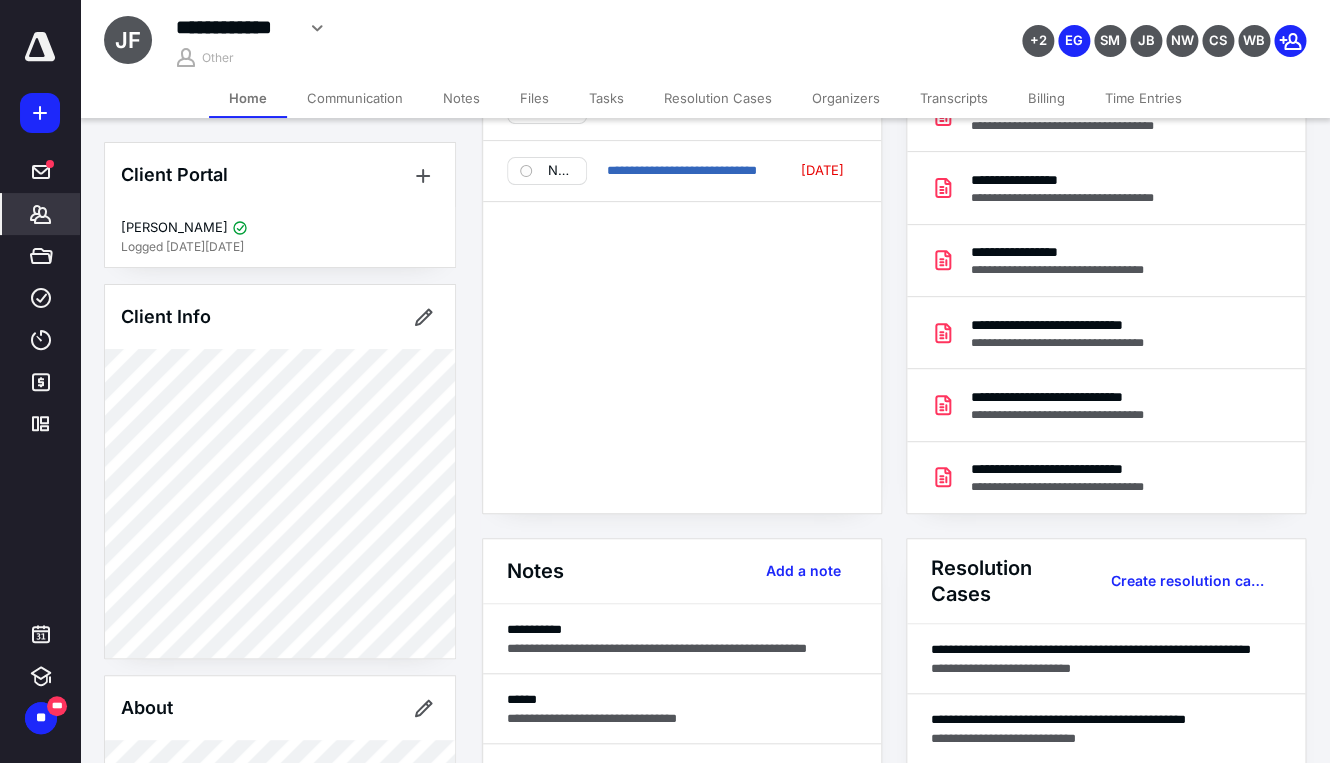 click on "Transcripts" at bounding box center [954, 98] 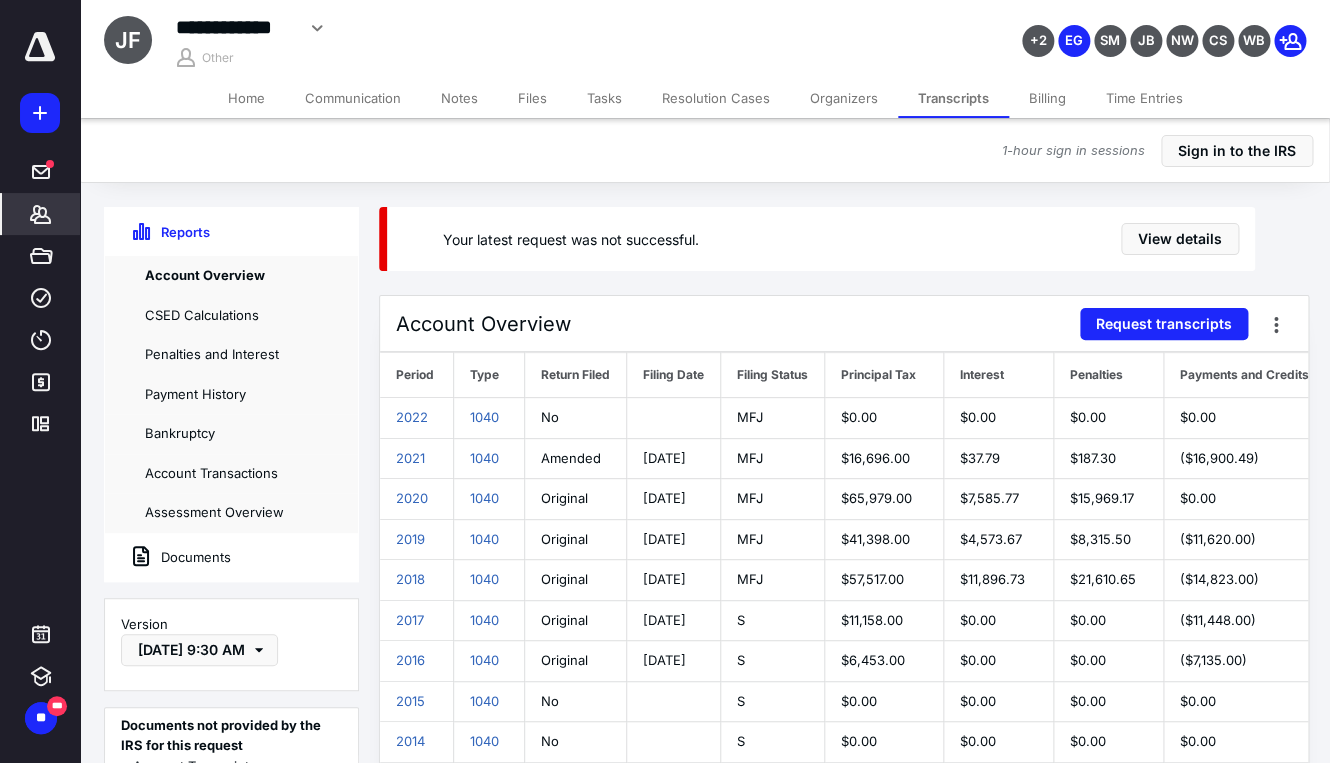 click on "Resolution Cases" at bounding box center [716, 98] 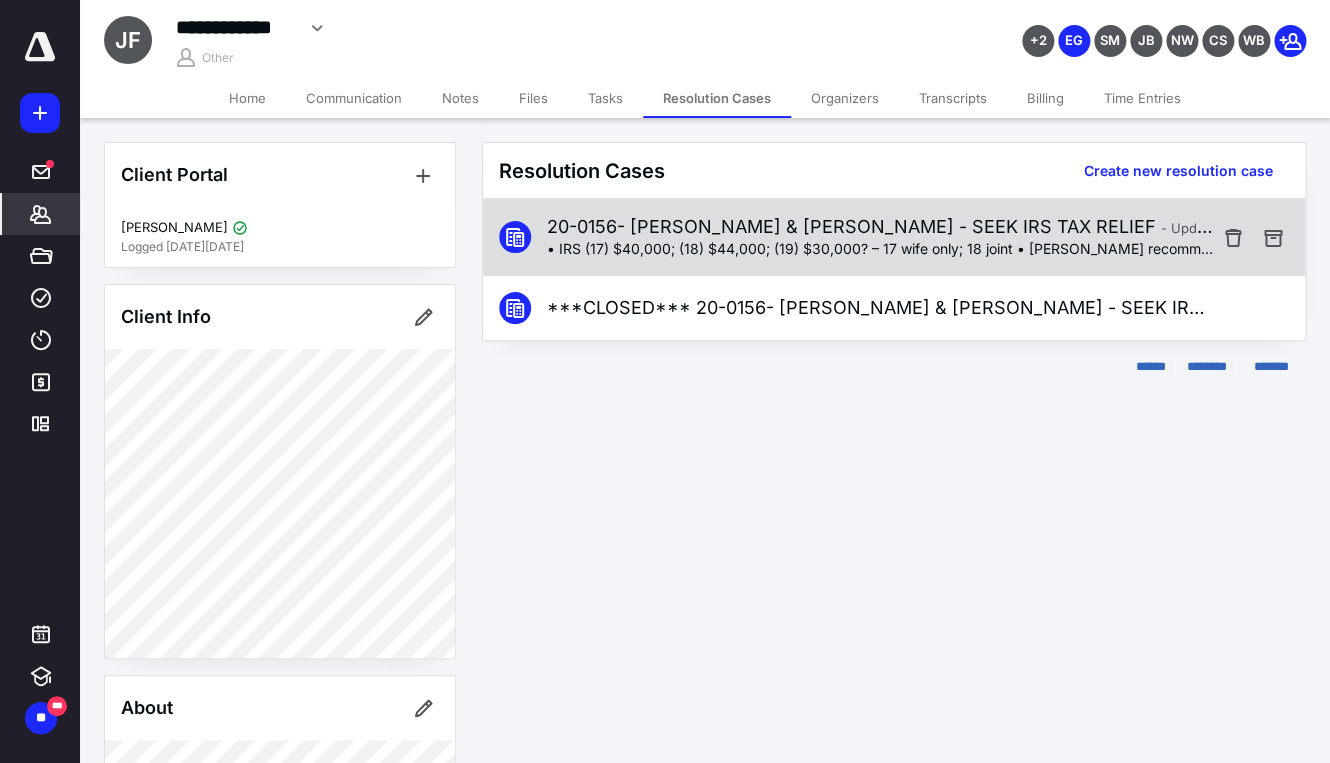 click on "•	IRS (17) $40,000; (18) $44,000; (19) $30,000? – 17 wife only; 18 joint
•	[PERSON_NAME] recommended.  (will owe 19)
•	LLC (S Corp election)
•	Both only work the business.
•	Income now:  $2,000/month
•	Dragon Con Artist/Model
•	LLC accounts:  $450,000
•	LLC Brokerage: $0
•	Personal: $0
•	He lost job in [DATE] (it might be 2019 – see handwritten notes)
•	*Advise client IRS could ask for cash sitting in accounts.
(1)	POA (Income/1040/08-2020)
(2)	______________ and appeal [PERSON_NAME] notices
(3)	Seek penalty abatement
(4)	Pilot Program?  (will pay down under 100)??" at bounding box center (882, 249) 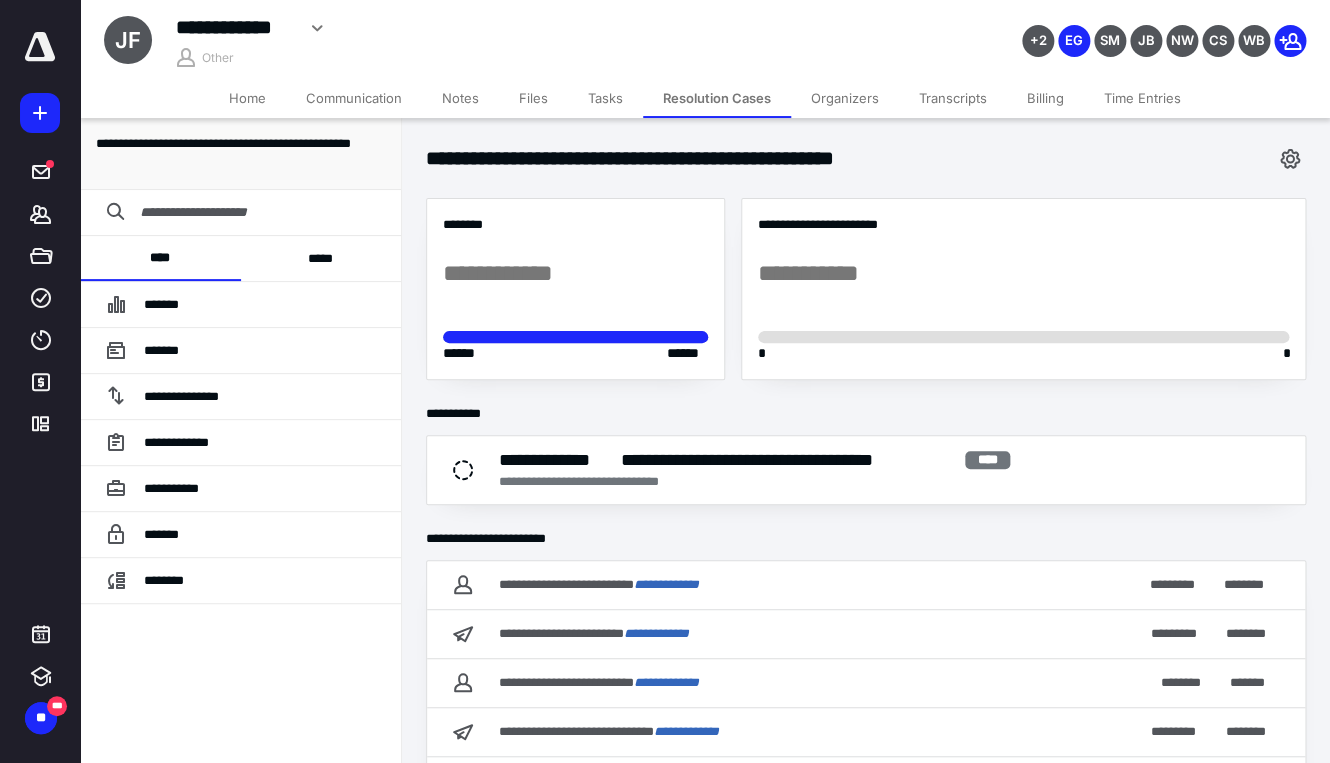 drag, startPoint x: 973, startPoint y: 161, endPoint x: 510, endPoint y: 172, distance: 463.13065 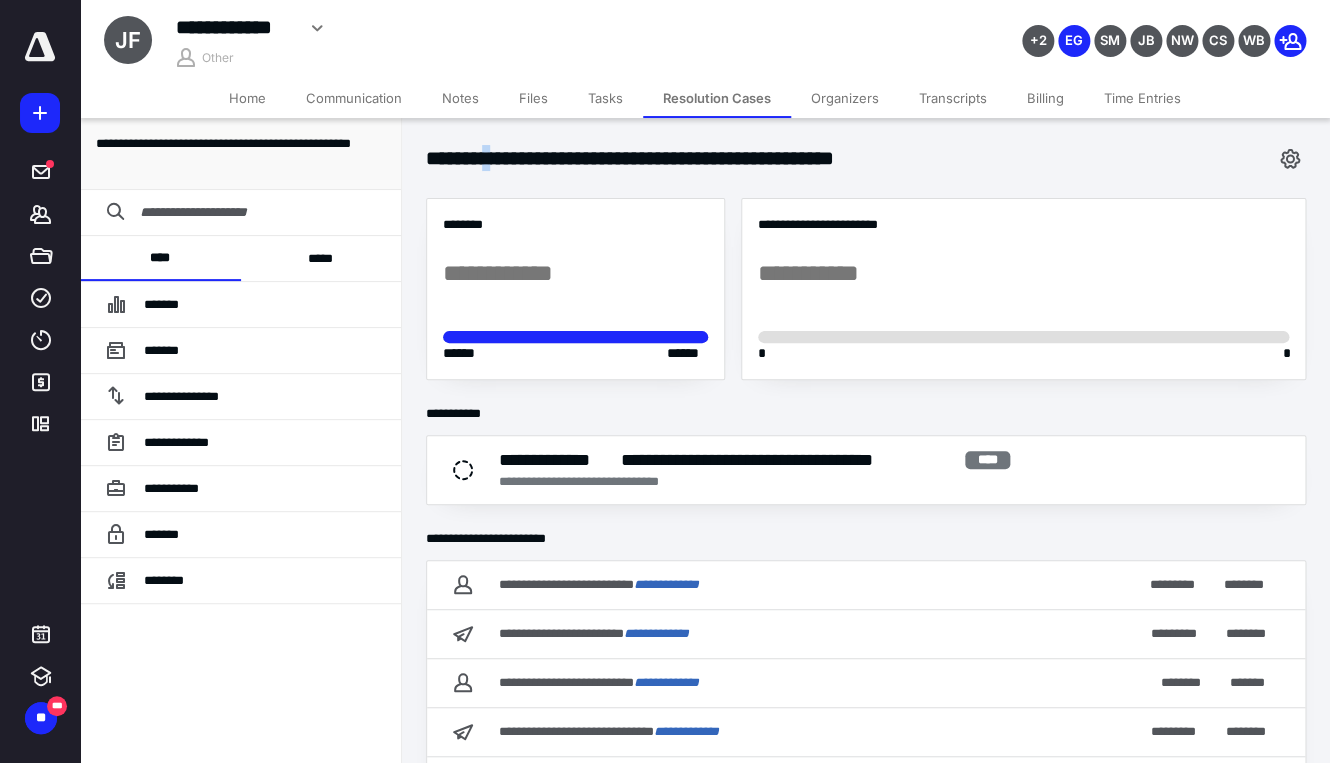 click on "**********" at bounding box center (684, 158) 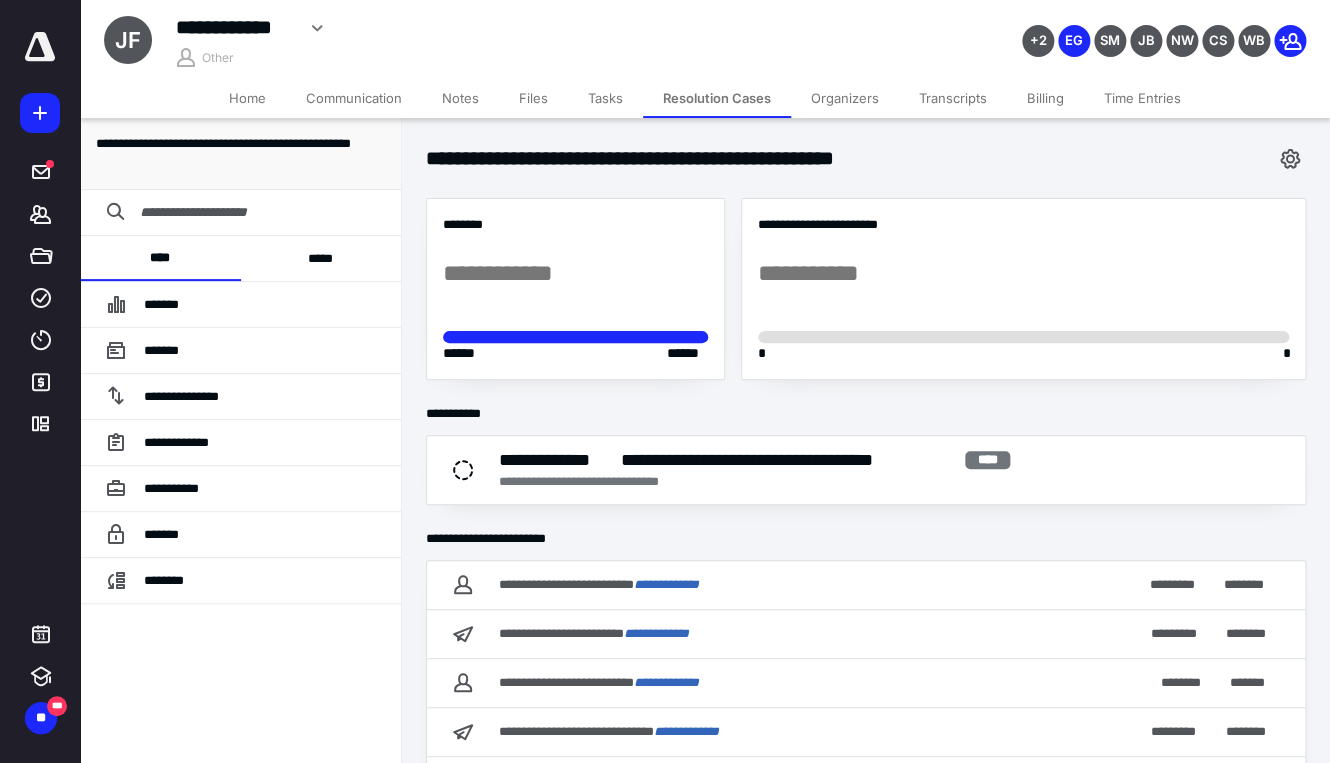 click on "**********" at bounding box center (684, 158) 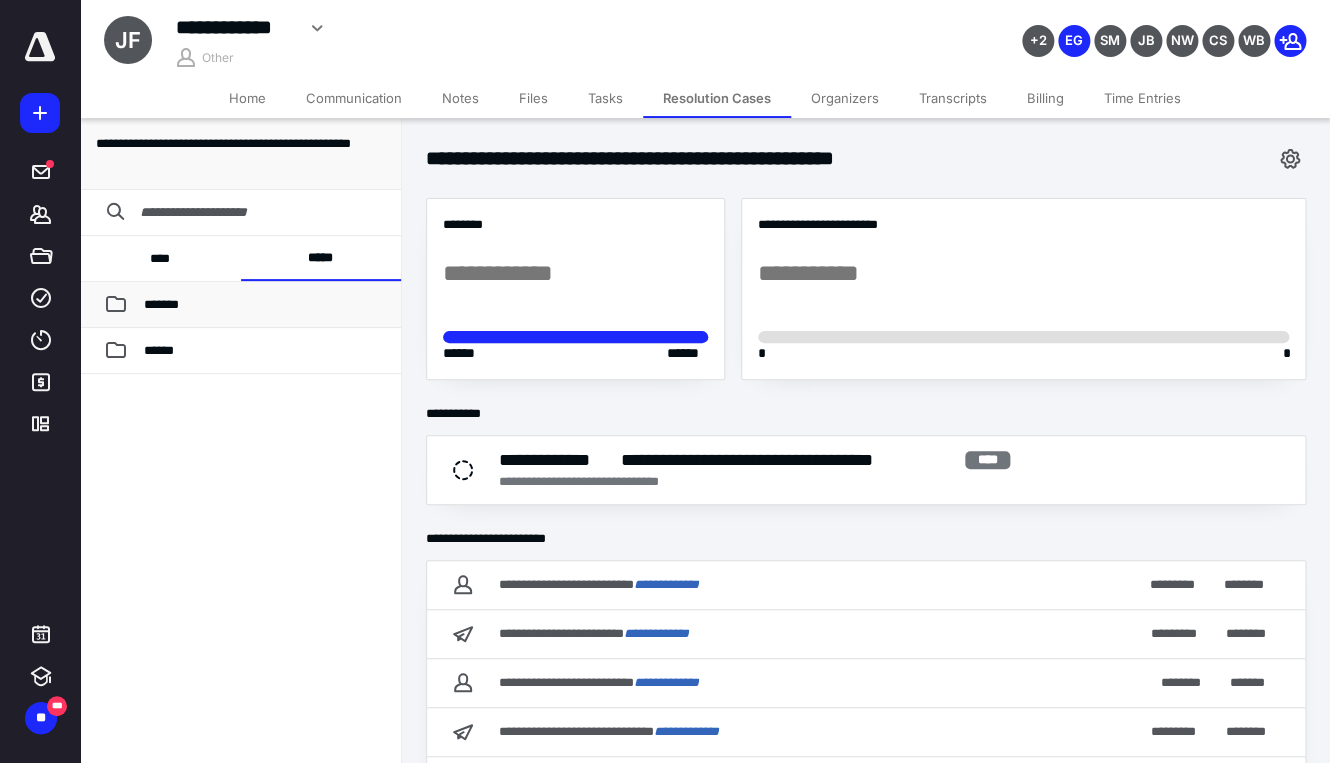 click on "*******" at bounding box center (264, 305) 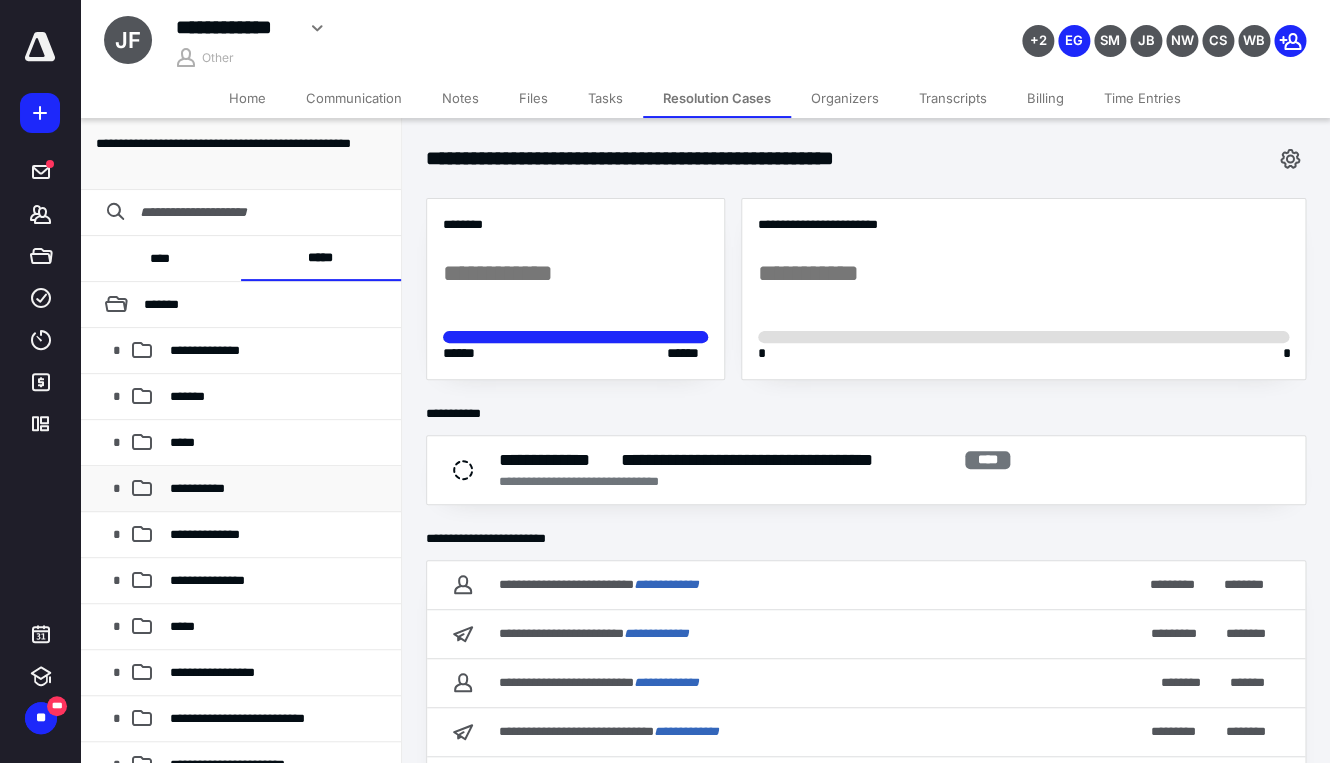 click on "**********" at bounding box center (277, 489) 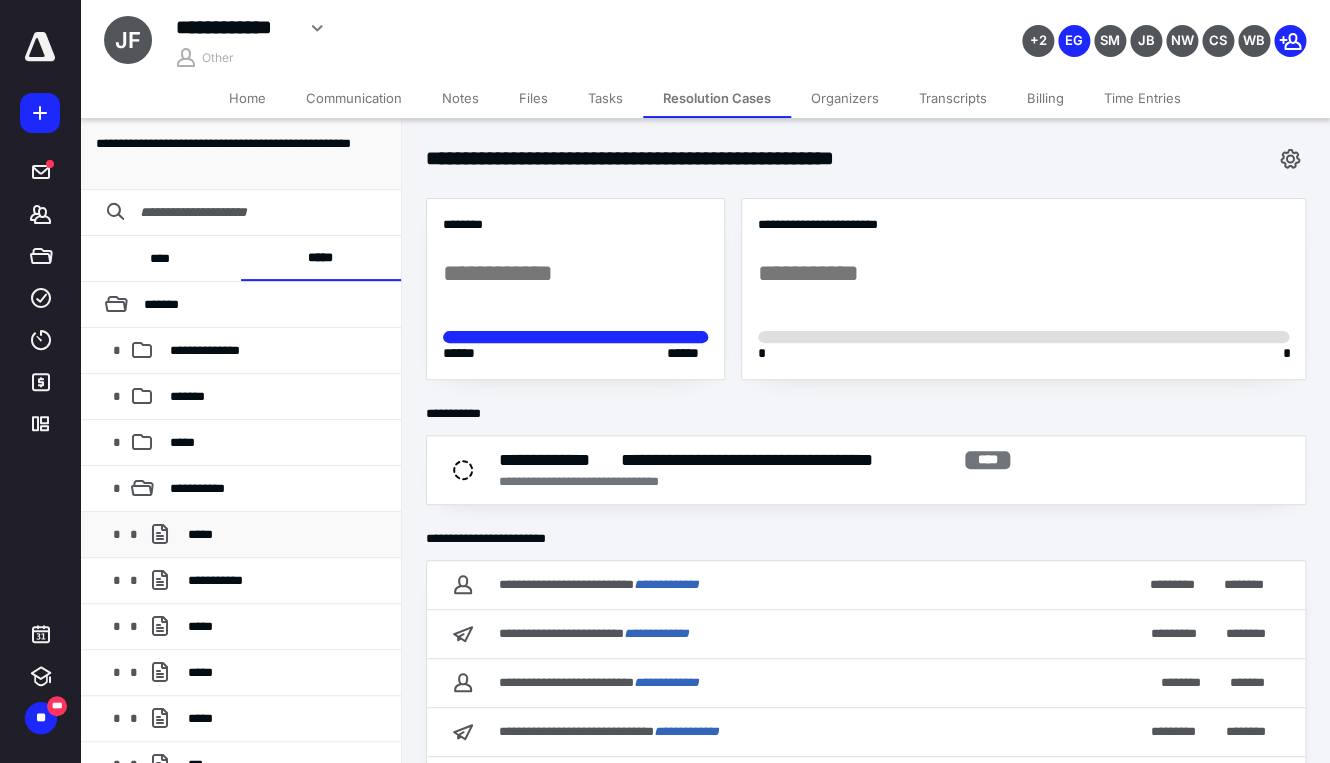 click on "*****" at bounding box center [286, 535] 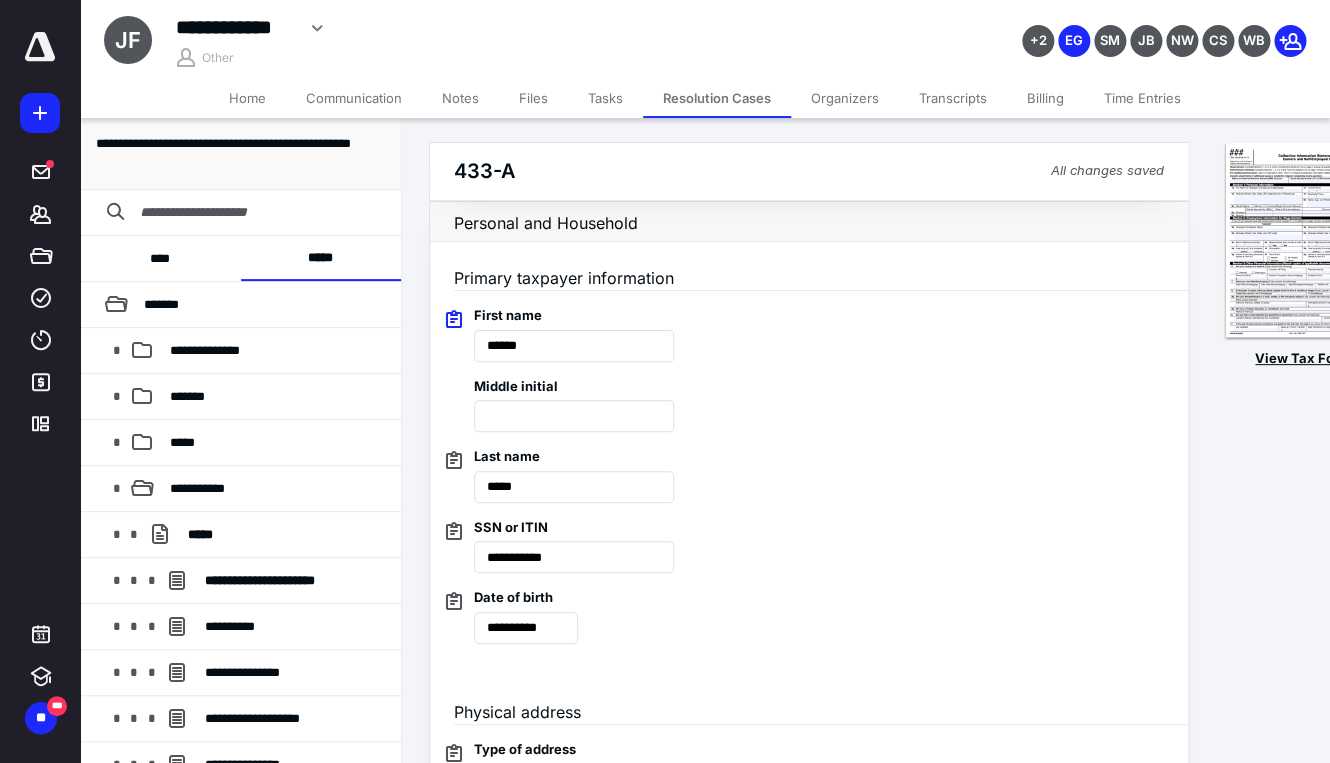 click at bounding box center [1303, 241] 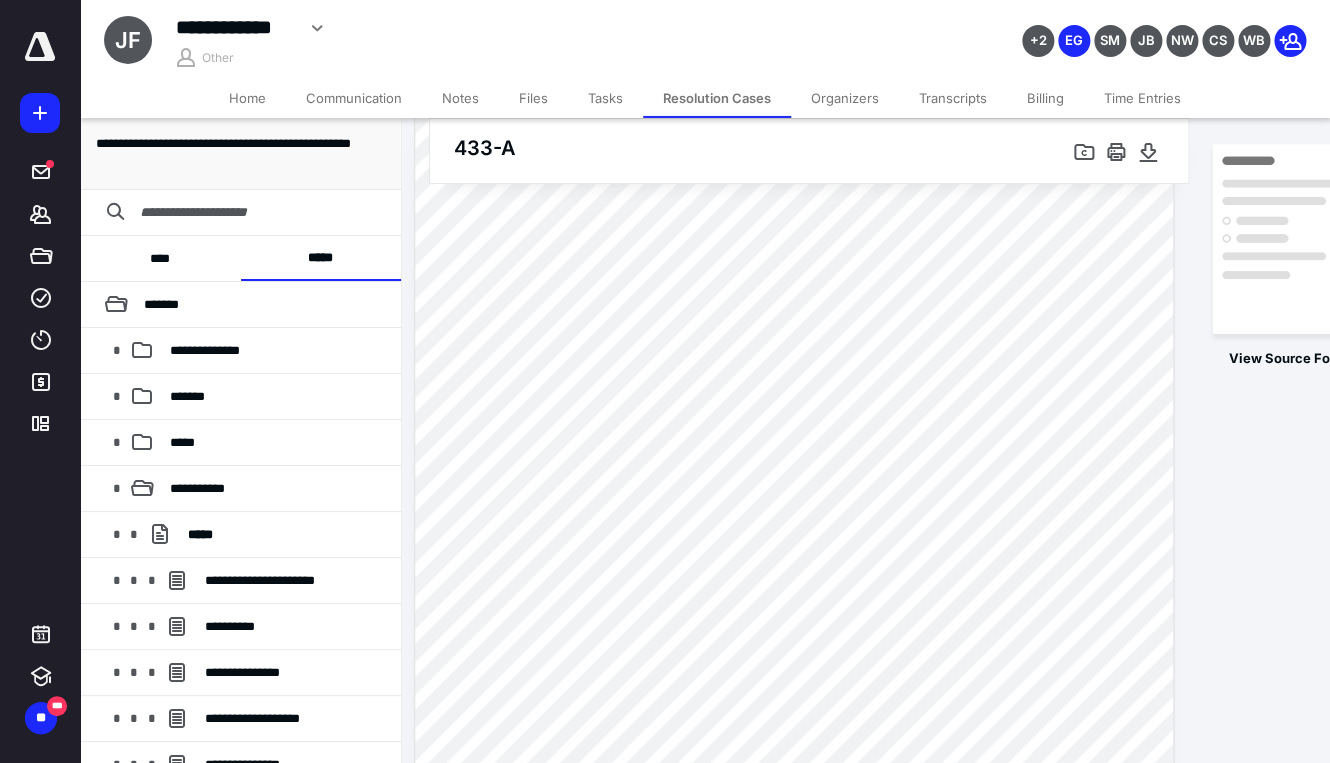 scroll, scrollTop: 3232, scrollLeft: 15, axis: both 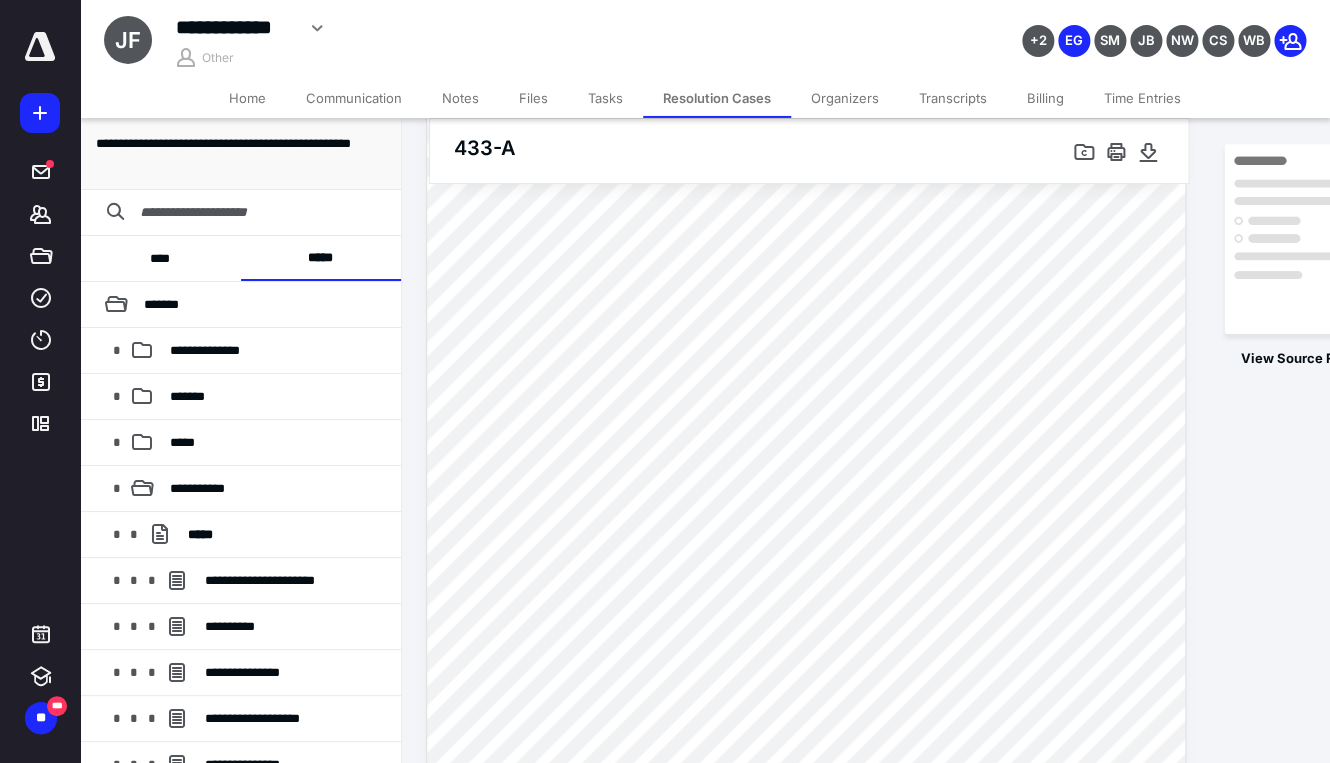 click on "Transcripts" at bounding box center (953, 98) 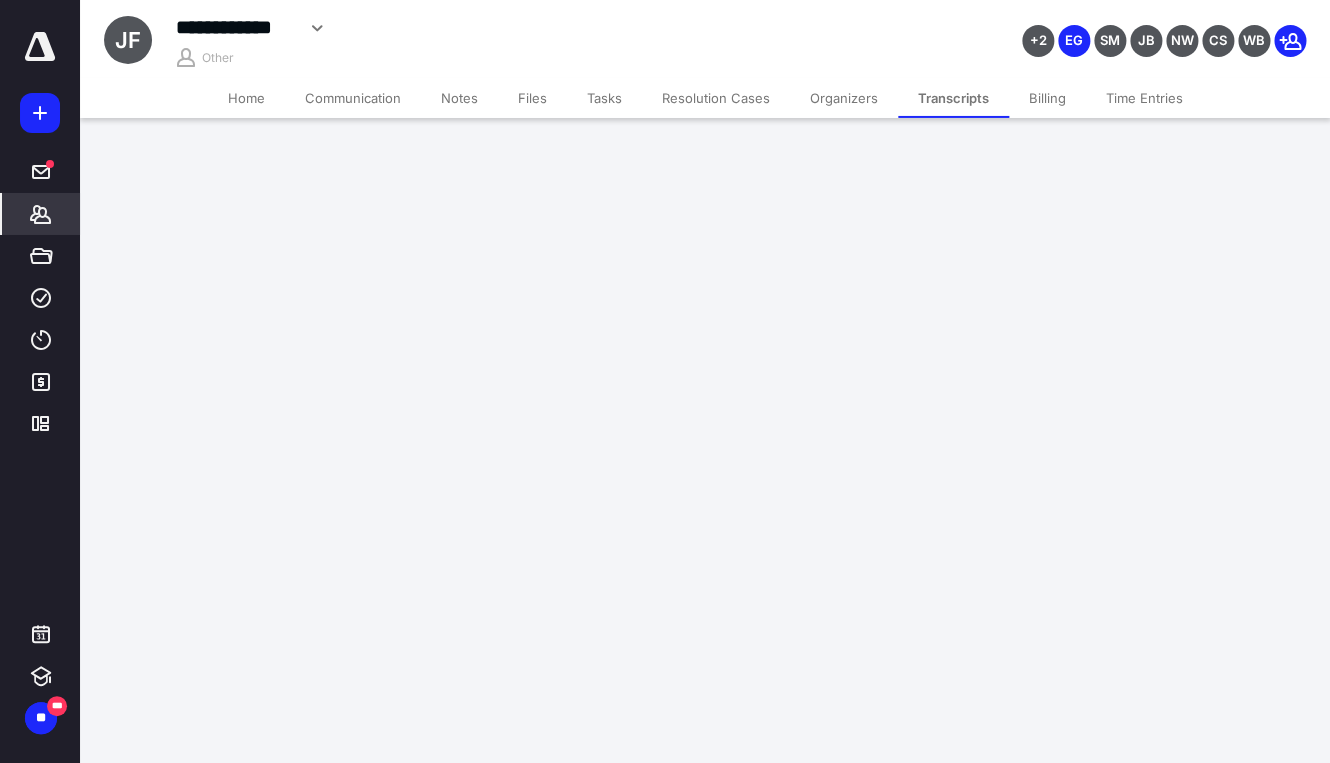 scroll, scrollTop: 0, scrollLeft: 0, axis: both 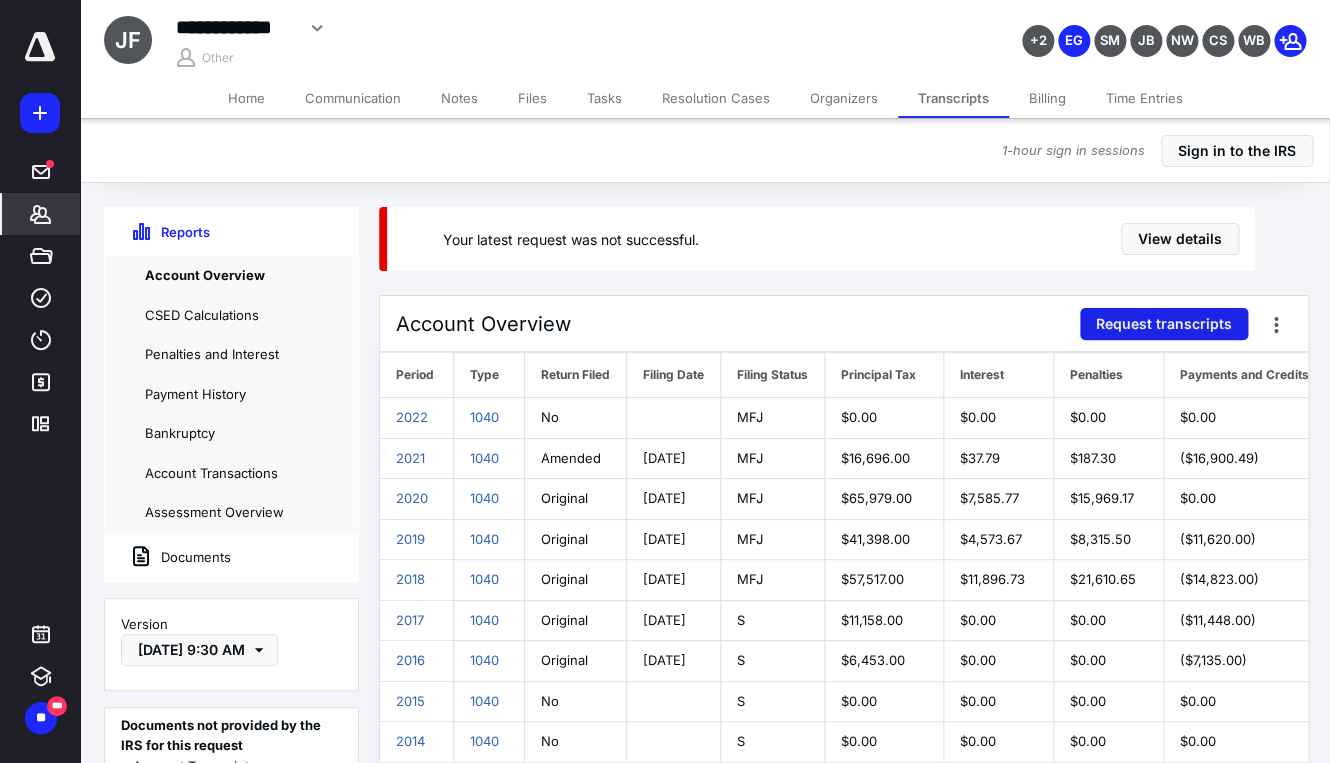 click on "Request transcripts" at bounding box center (1164, 324) 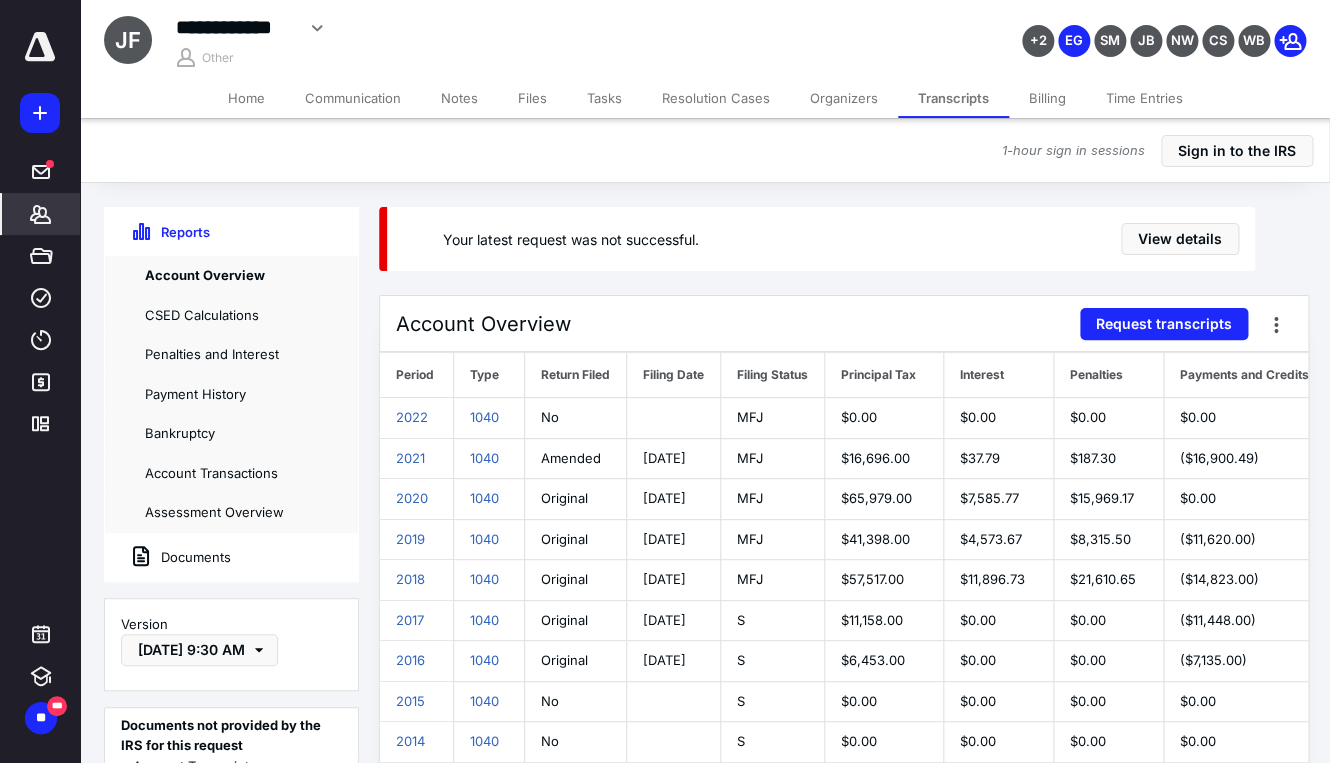 click on "Home" at bounding box center [246, 98] 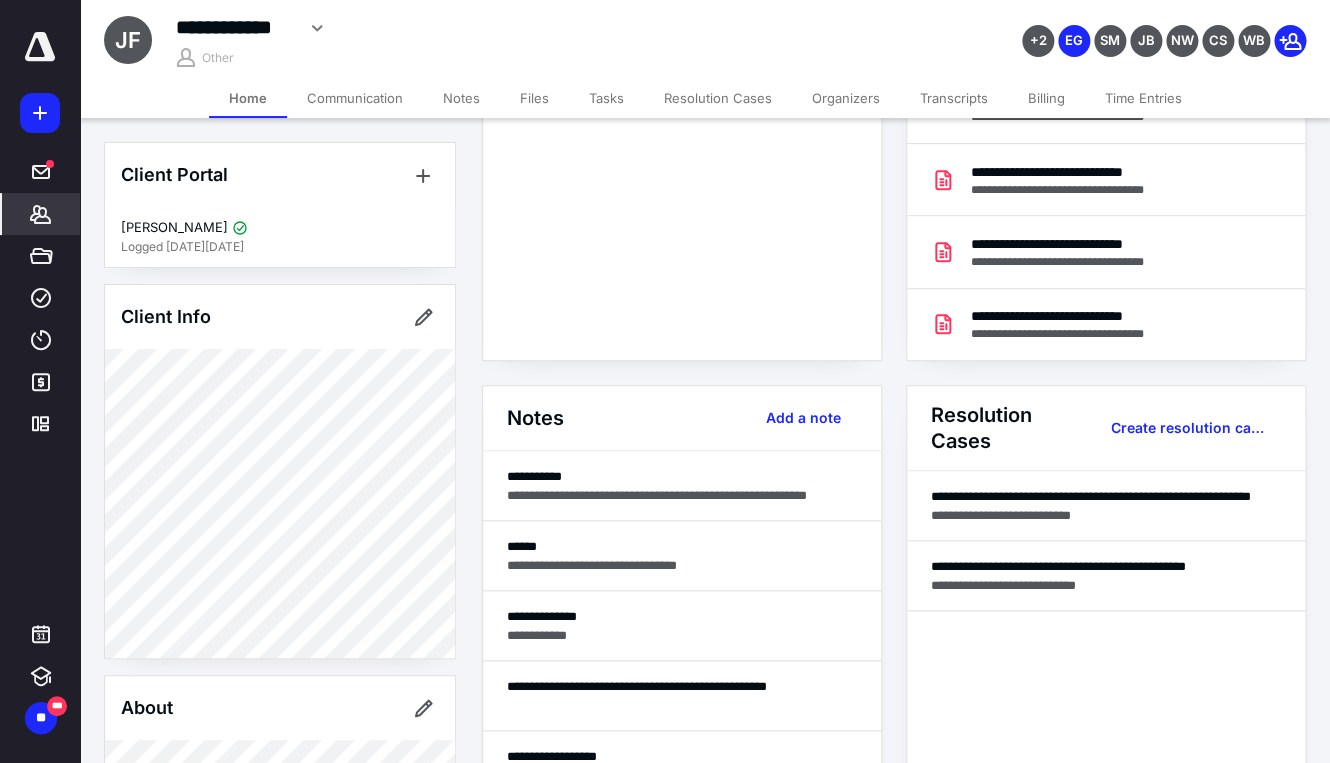scroll, scrollTop: 309, scrollLeft: 0, axis: vertical 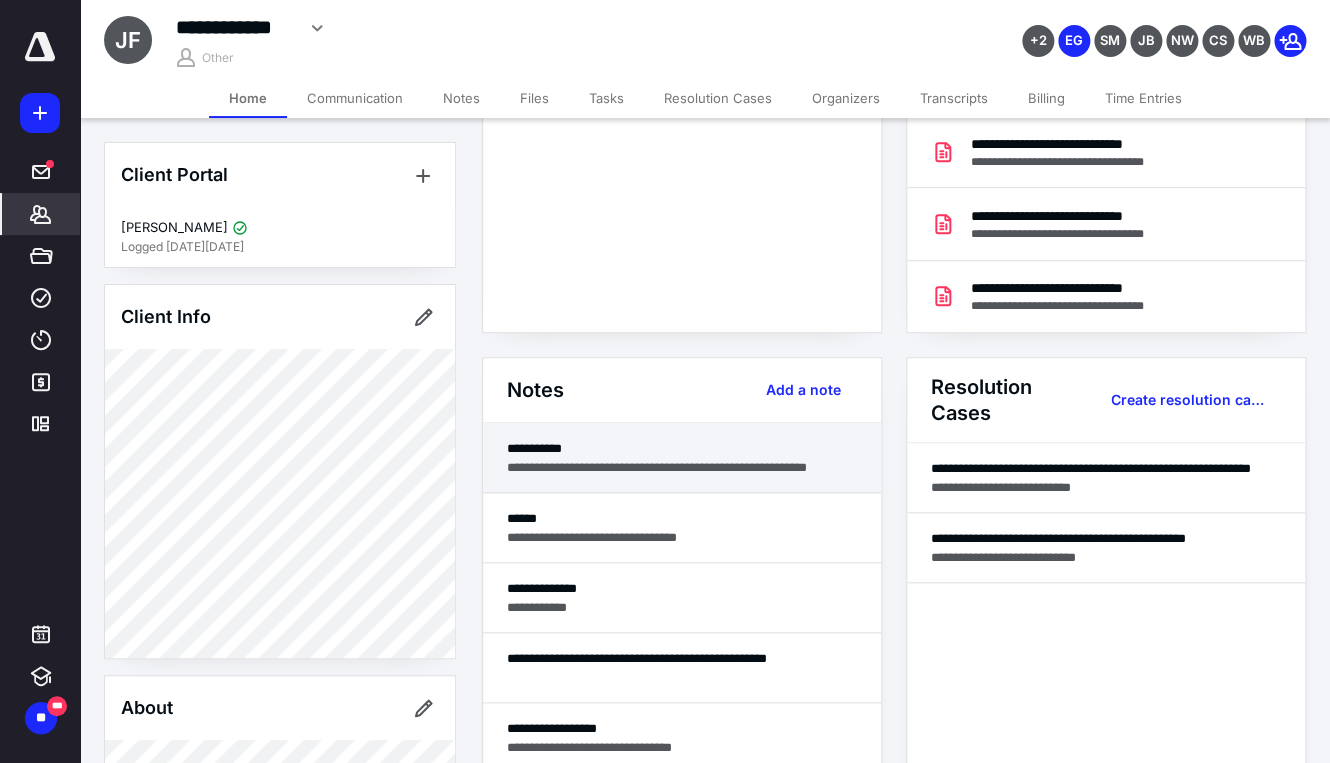 click on "**********" at bounding box center [682, 467] 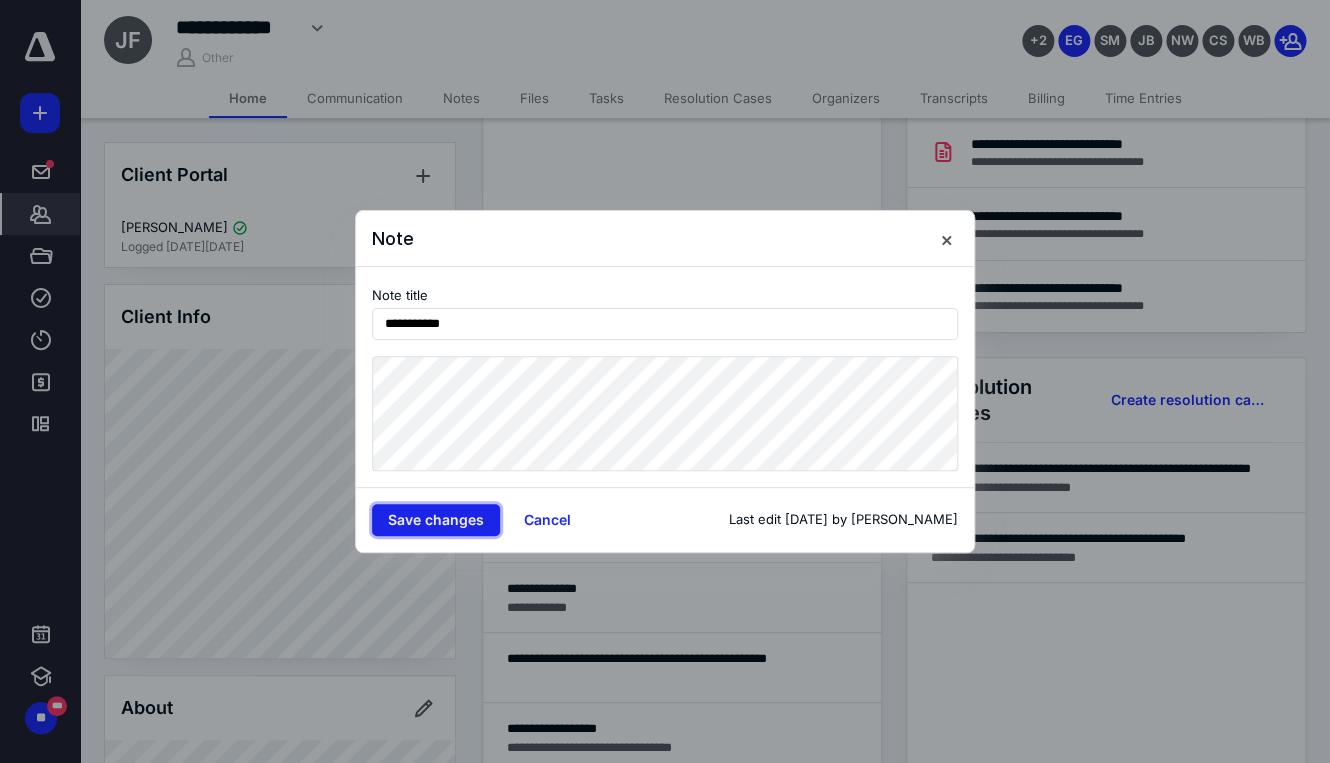 click on "Save changes" at bounding box center (436, 520) 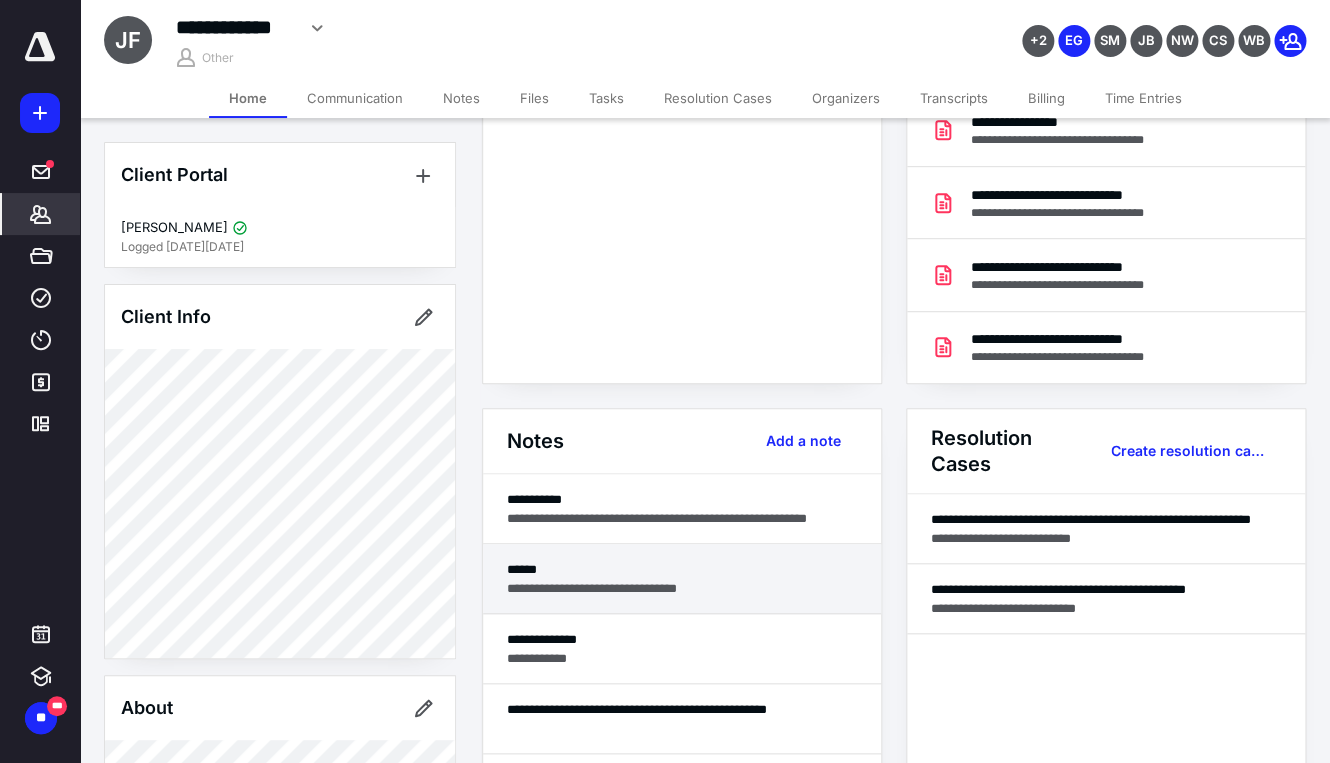 scroll, scrollTop: 0, scrollLeft: 0, axis: both 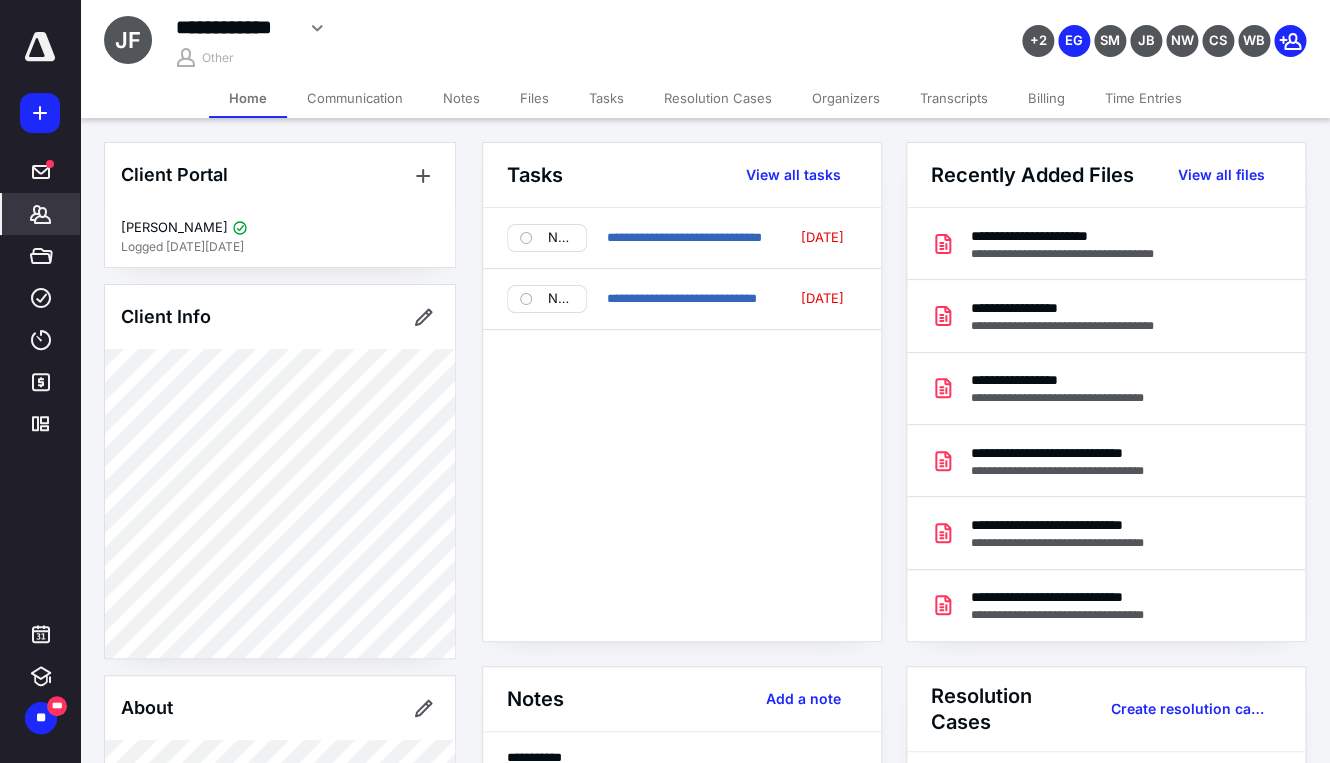 click on "Transcripts" at bounding box center (954, 98) 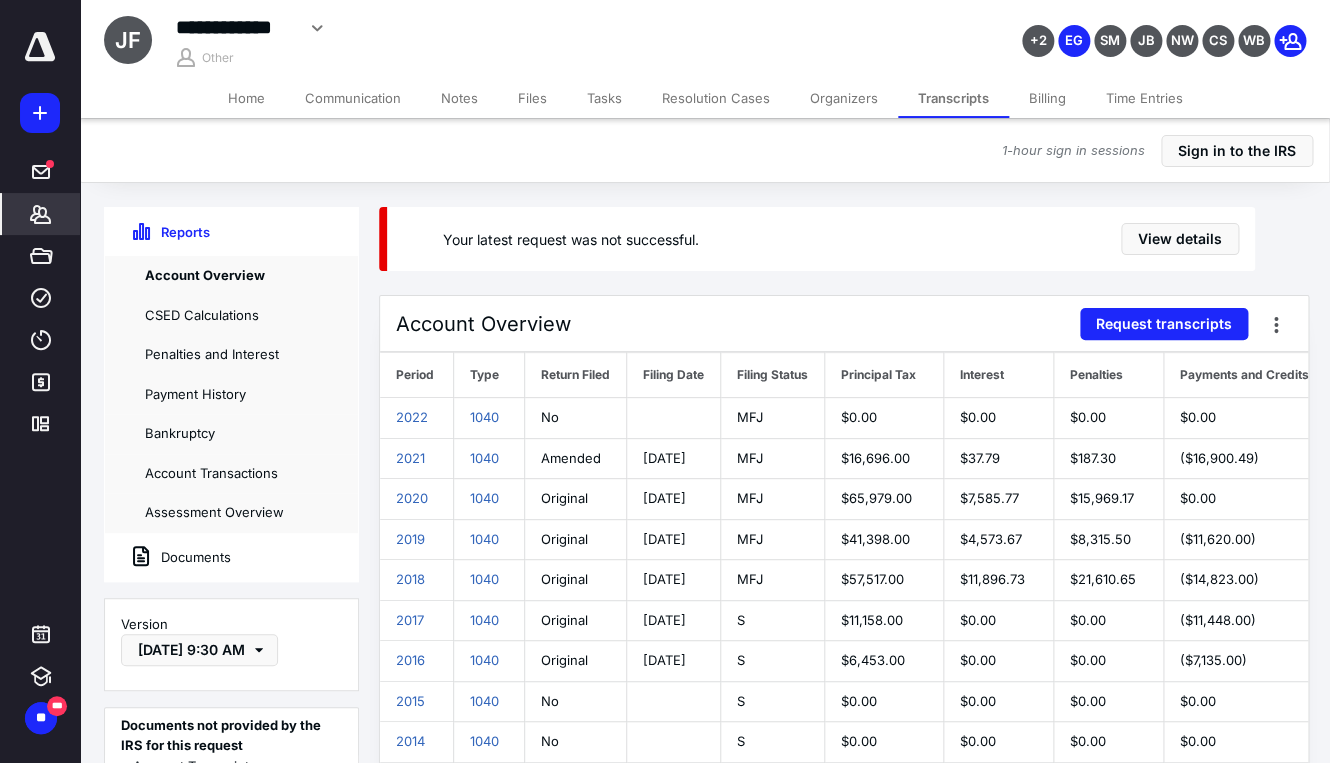 click on "Resolution Cases" at bounding box center (716, 98) 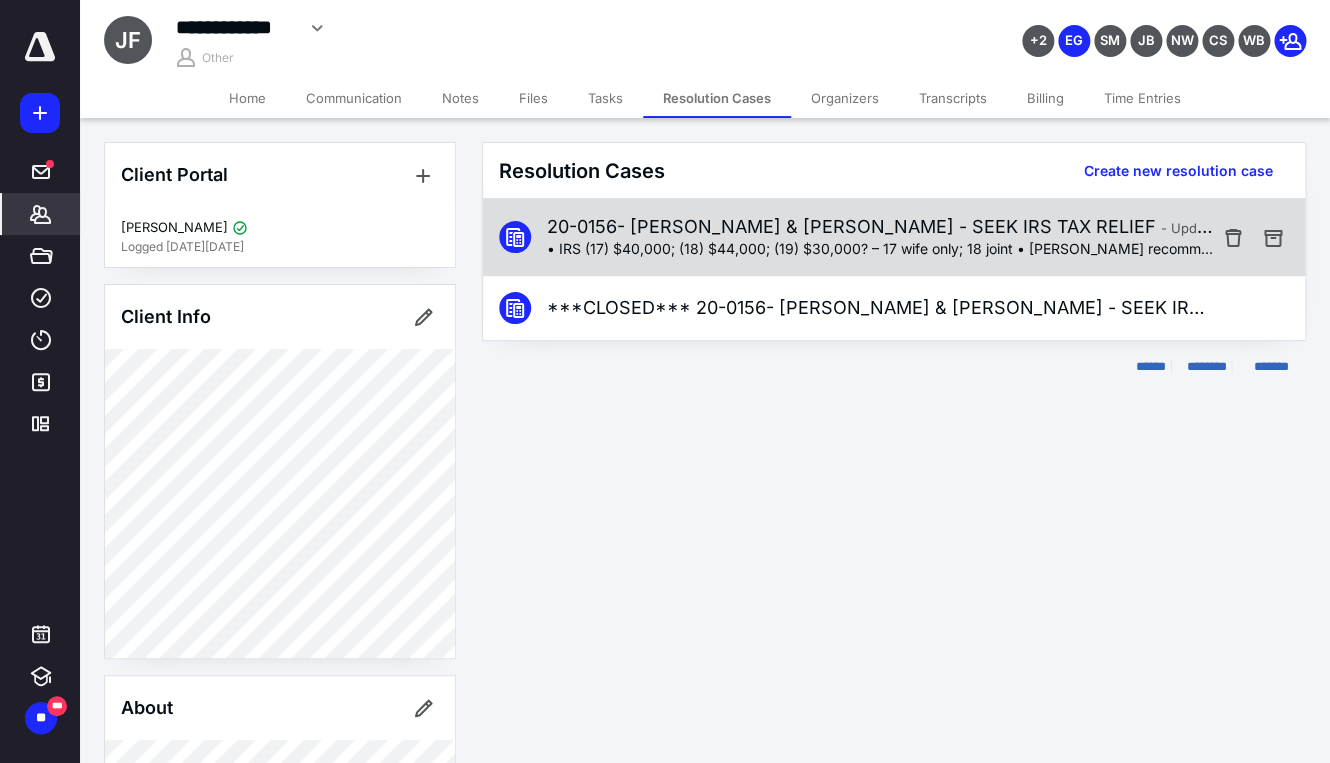 click on "20-0156- [PERSON_NAME] & [PERSON_NAME] - SEEK IRS TAX RELIEF   - Updated  [DATE] 1:11 PM" at bounding box center (882, 227) 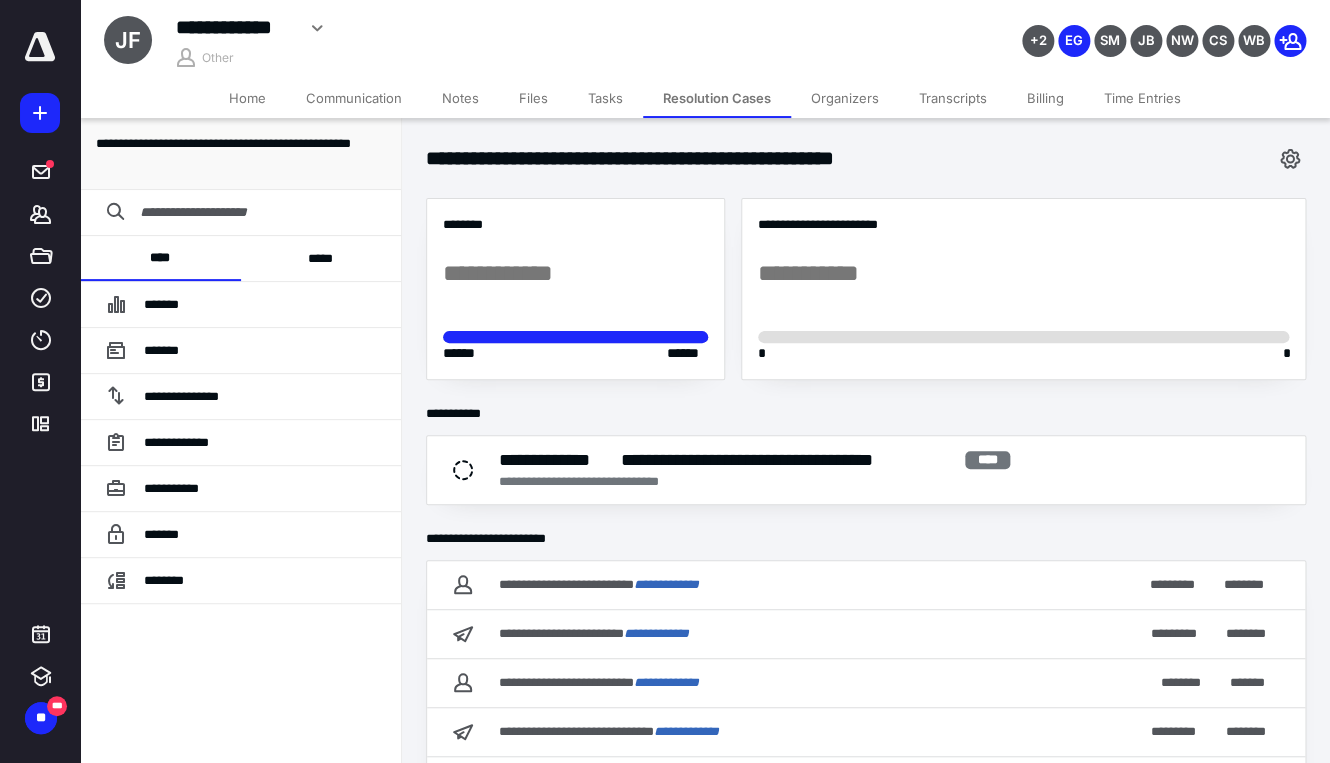click on "*****" at bounding box center (321, 258) 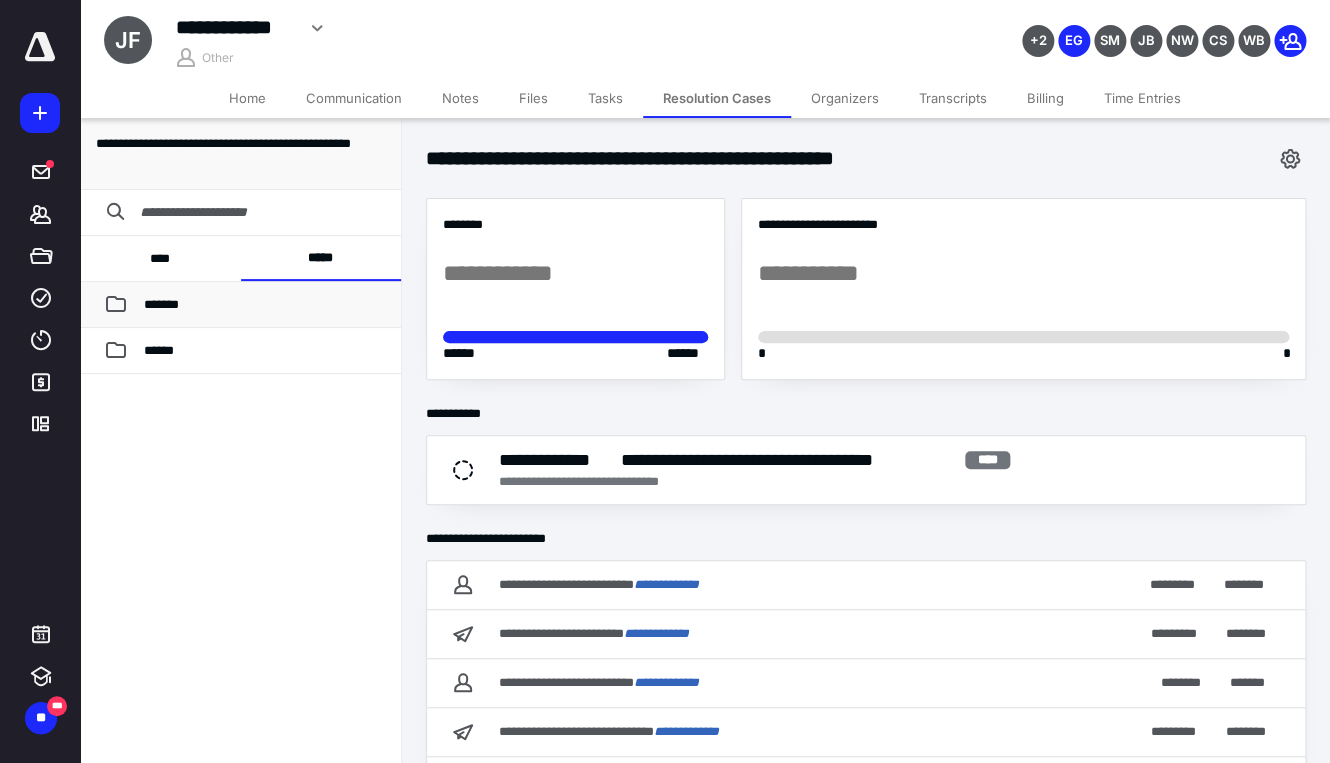 click on "*******" at bounding box center (240, 305) 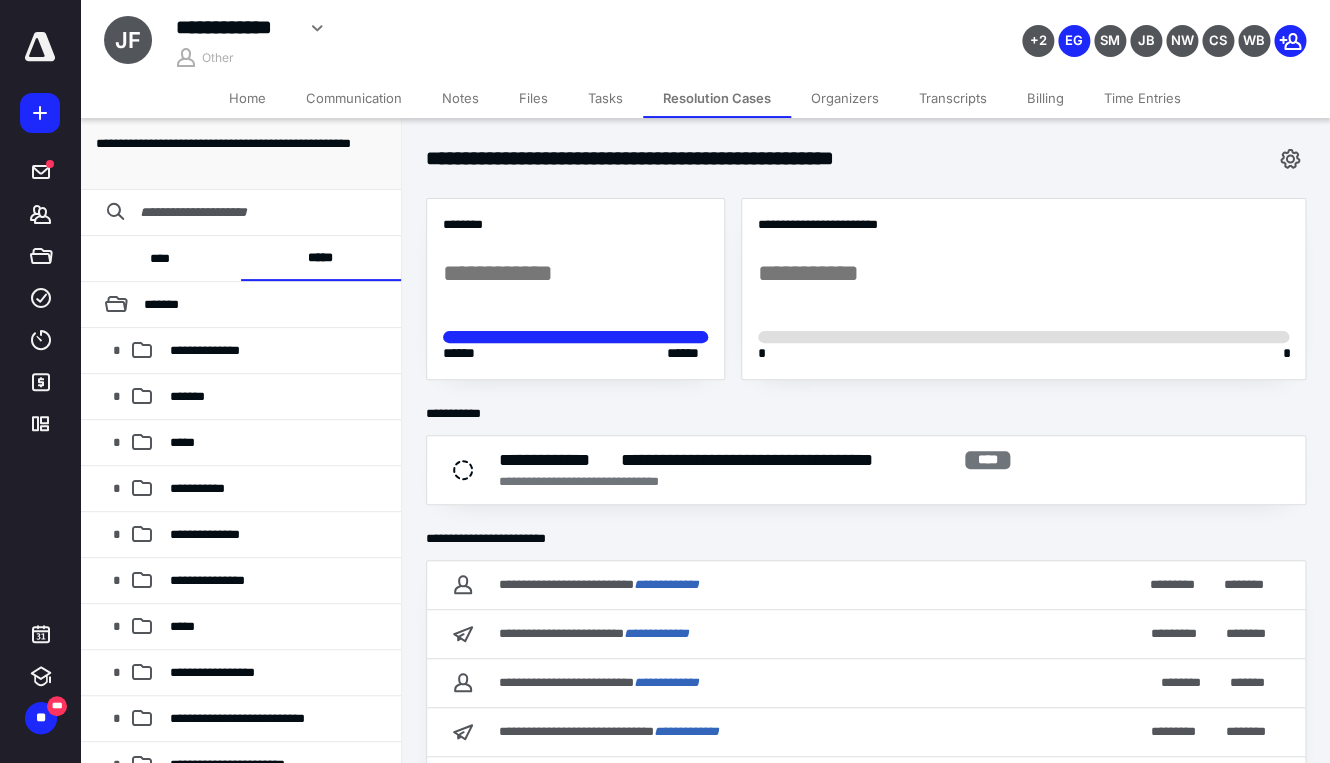 click on "Home" at bounding box center [247, 98] 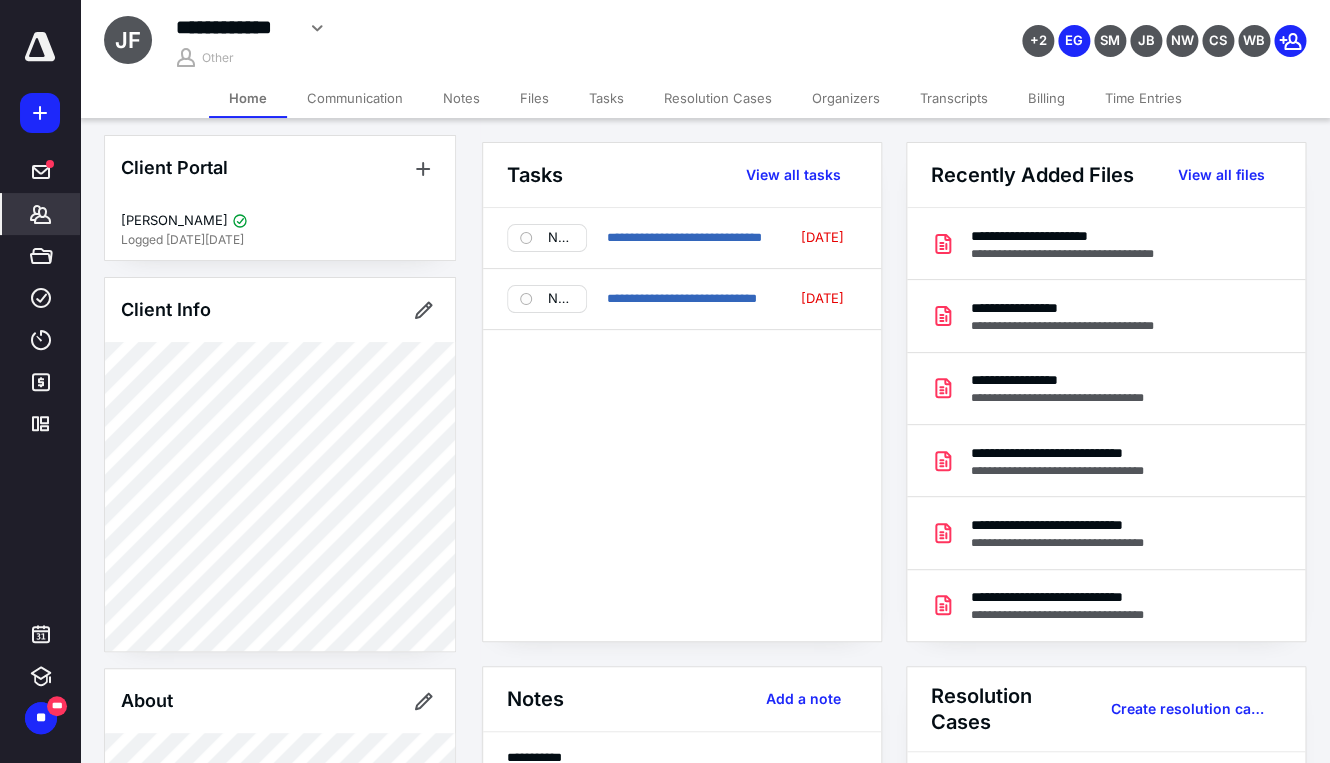 scroll, scrollTop: 0, scrollLeft: 0, axis: both 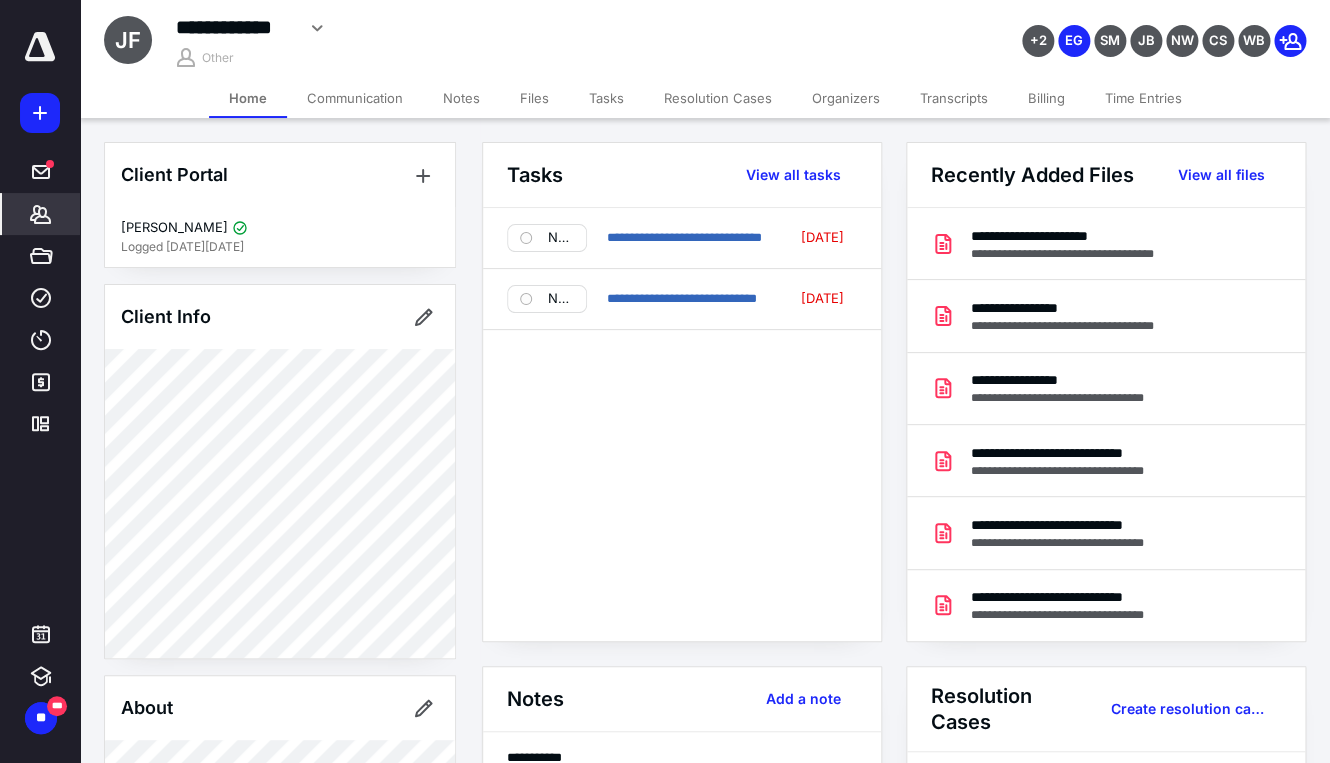 click on "Transcripts" at bounding box center (954, 98) 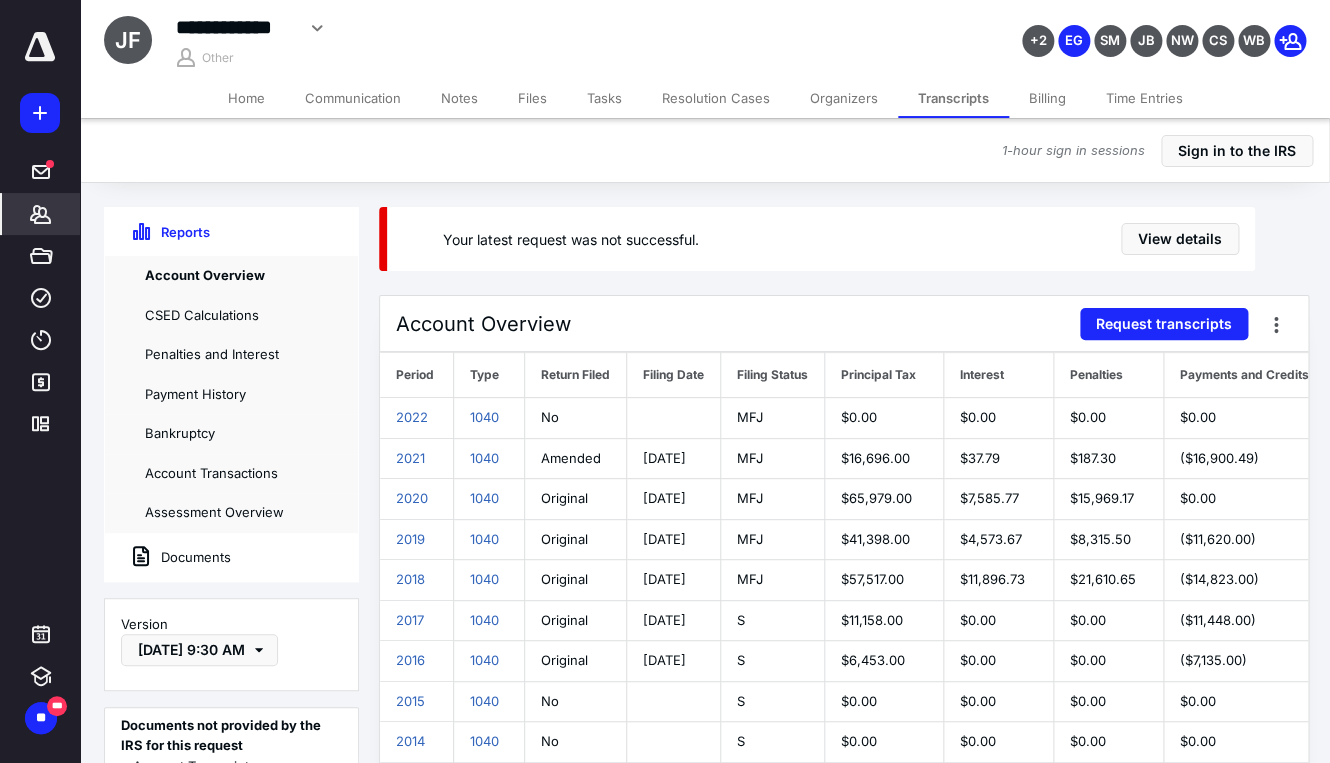 click on "Resolution Cases" at bounding box center [716, 98] 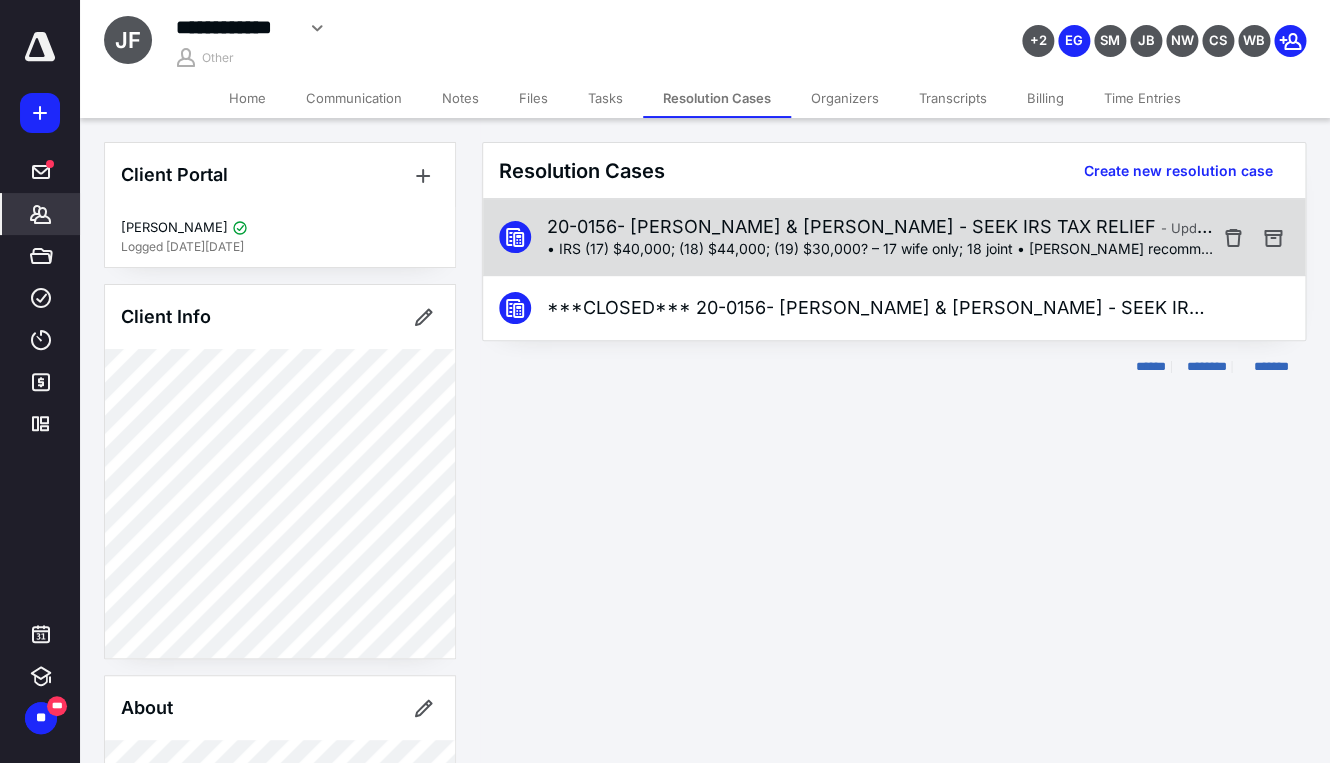 click on "20-0156- [PERSON_NAME] & [PERSON_NAME] - SEEK IRS TAX RELIEF   - Updated  [DATE] 1:11 PM" at bounding box center (882, 227) 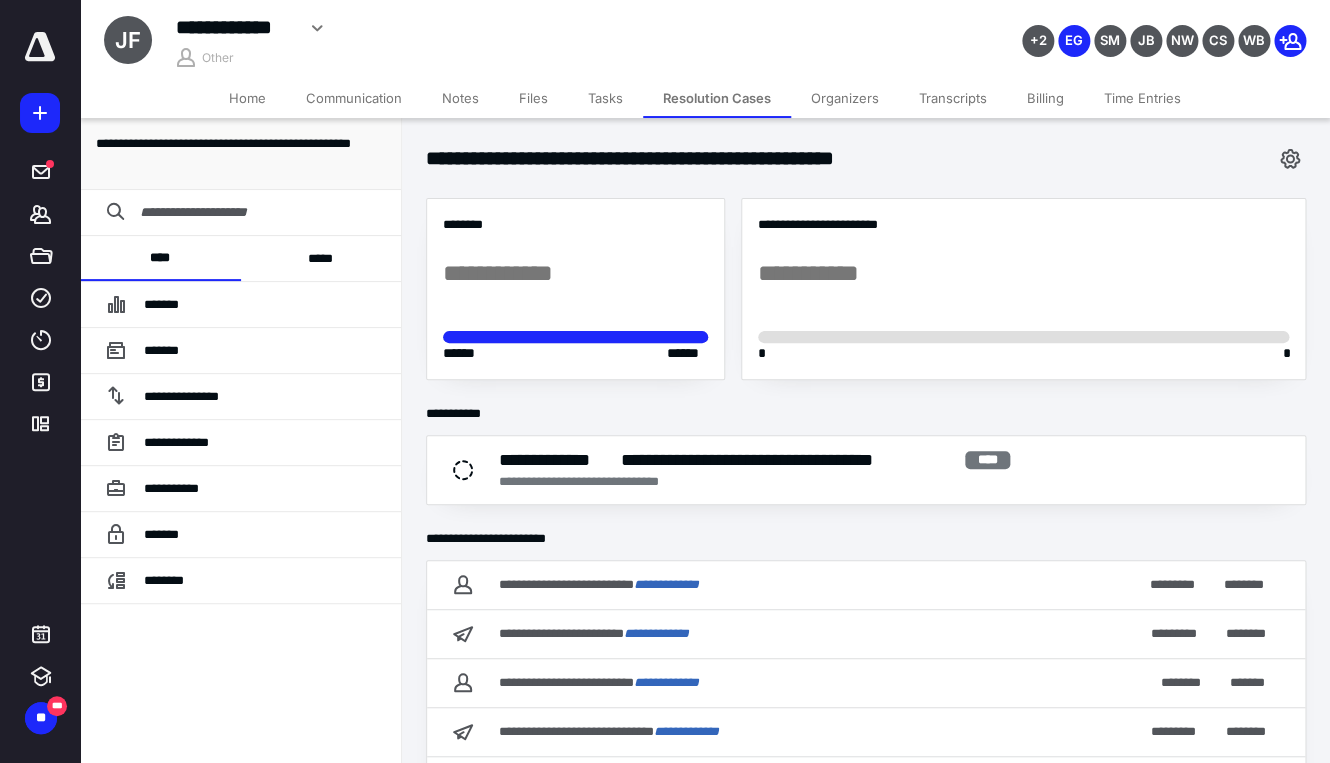 click on "*****" at bounding box center (321, 258) 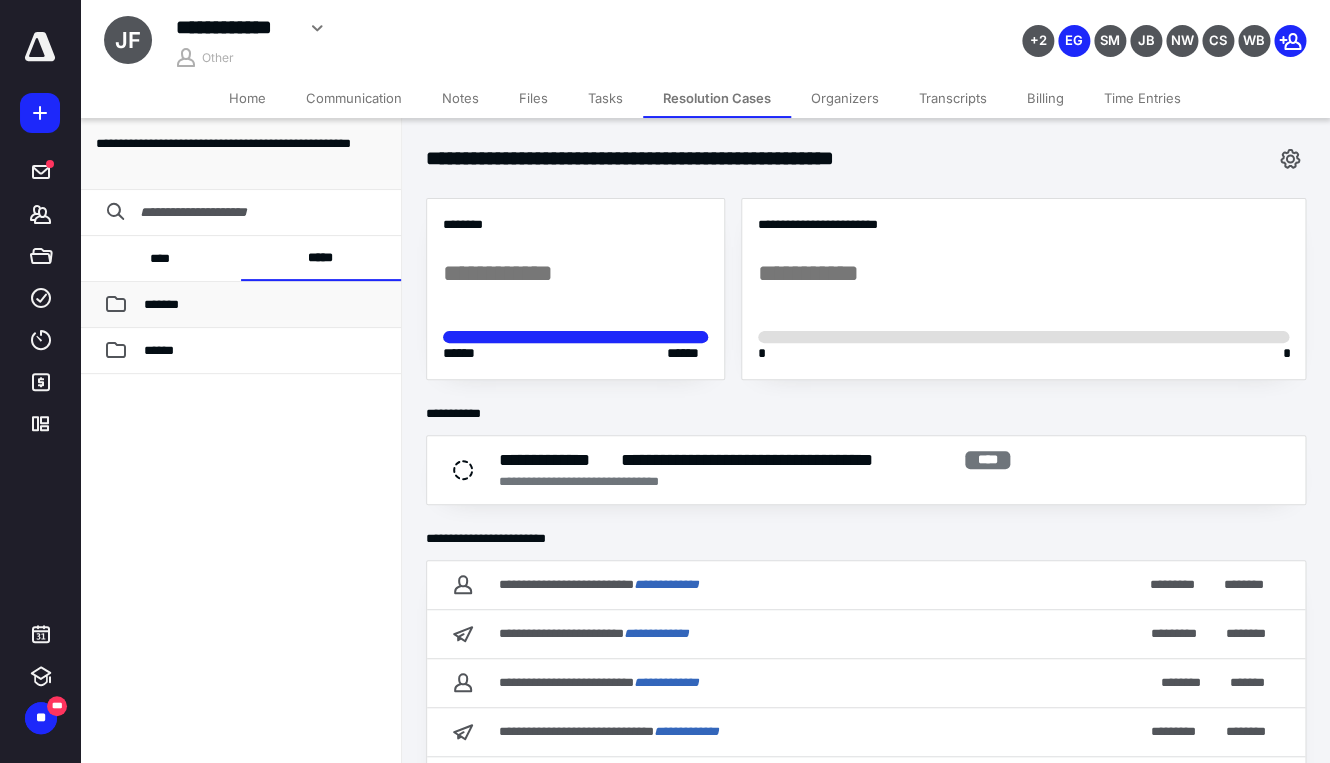 click on "*******" at bounding box center (240, 305) 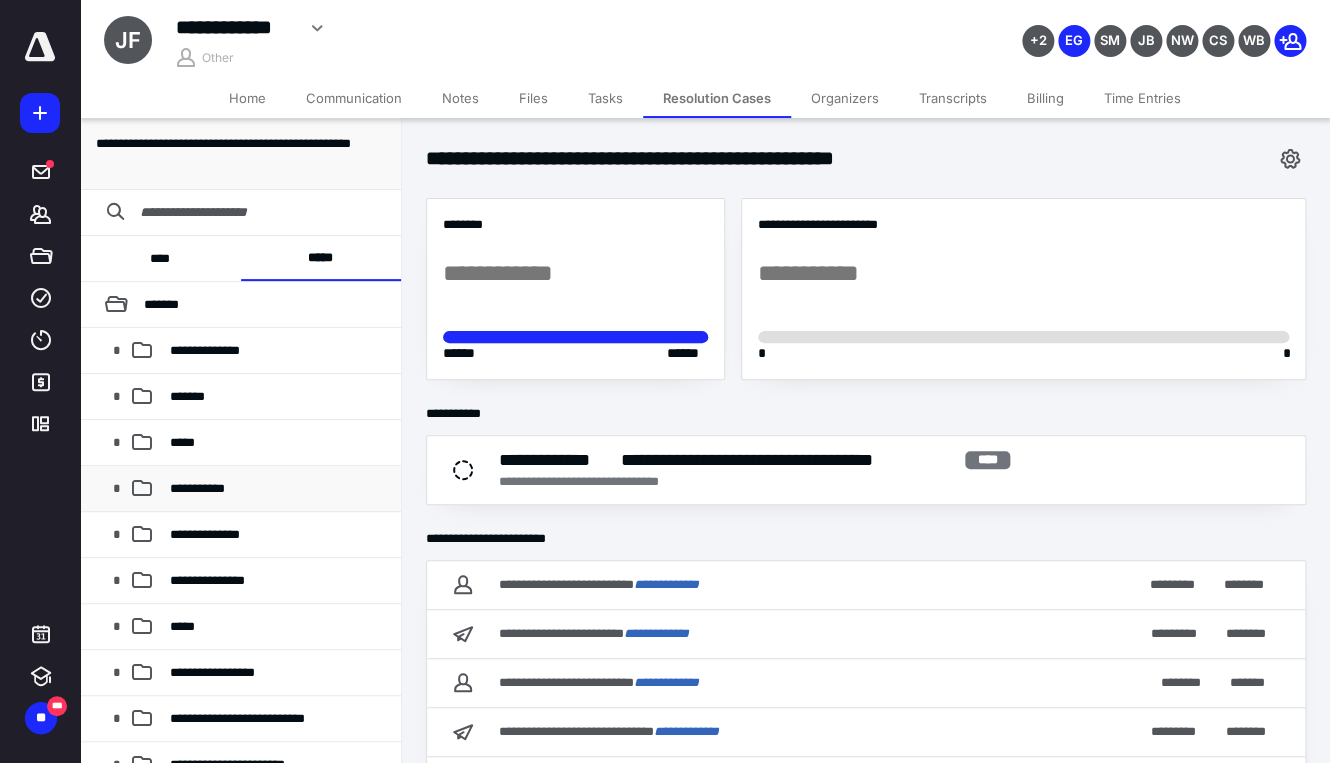 click on "**********" at bounding box center [277, 489] 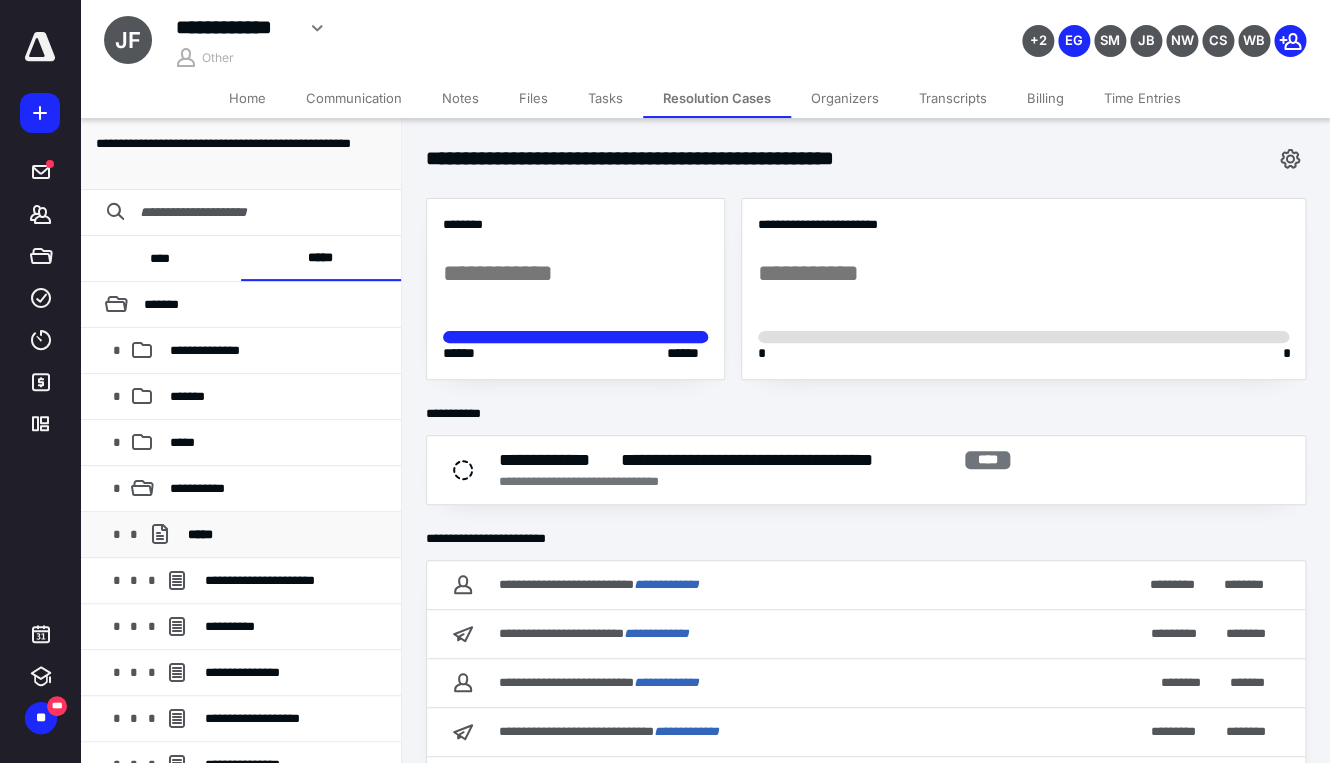 click on "*****" at bounding box center [286, 535] 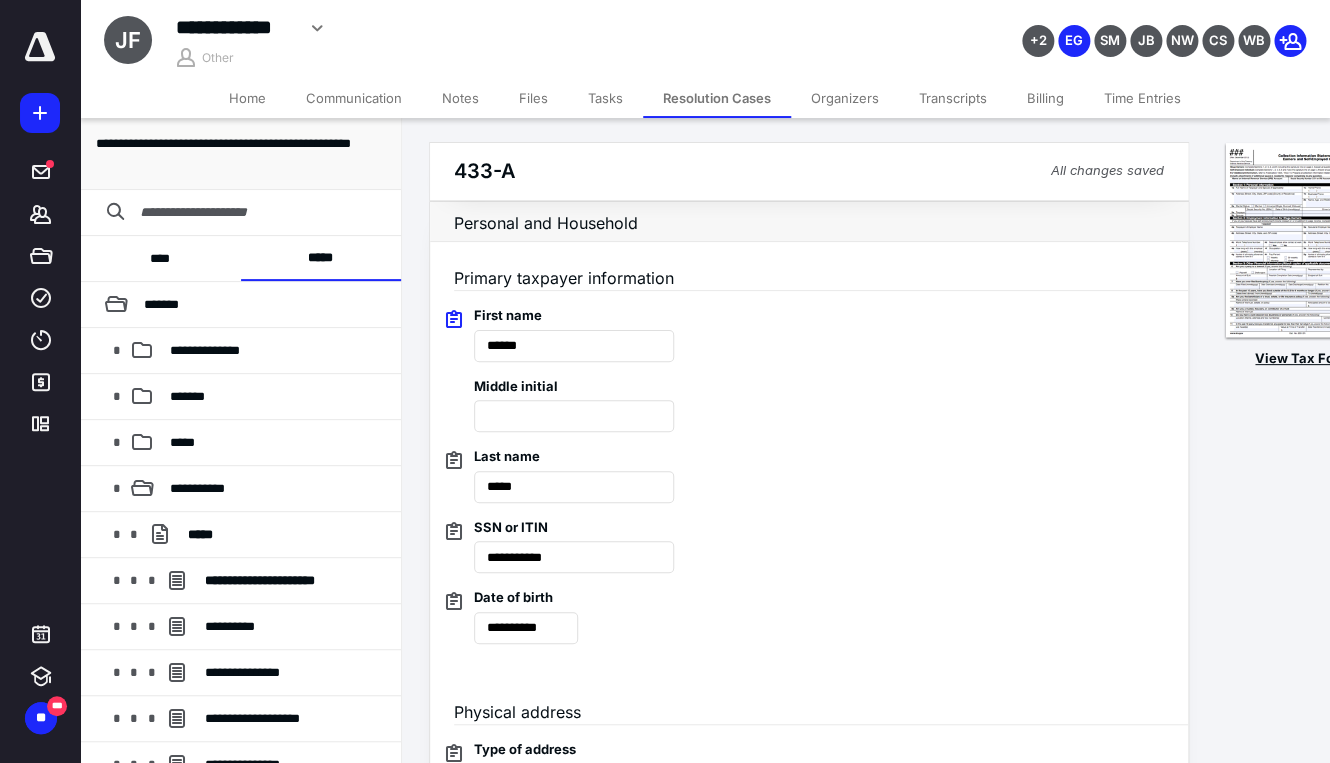 click at bounding box center [1303, 241] 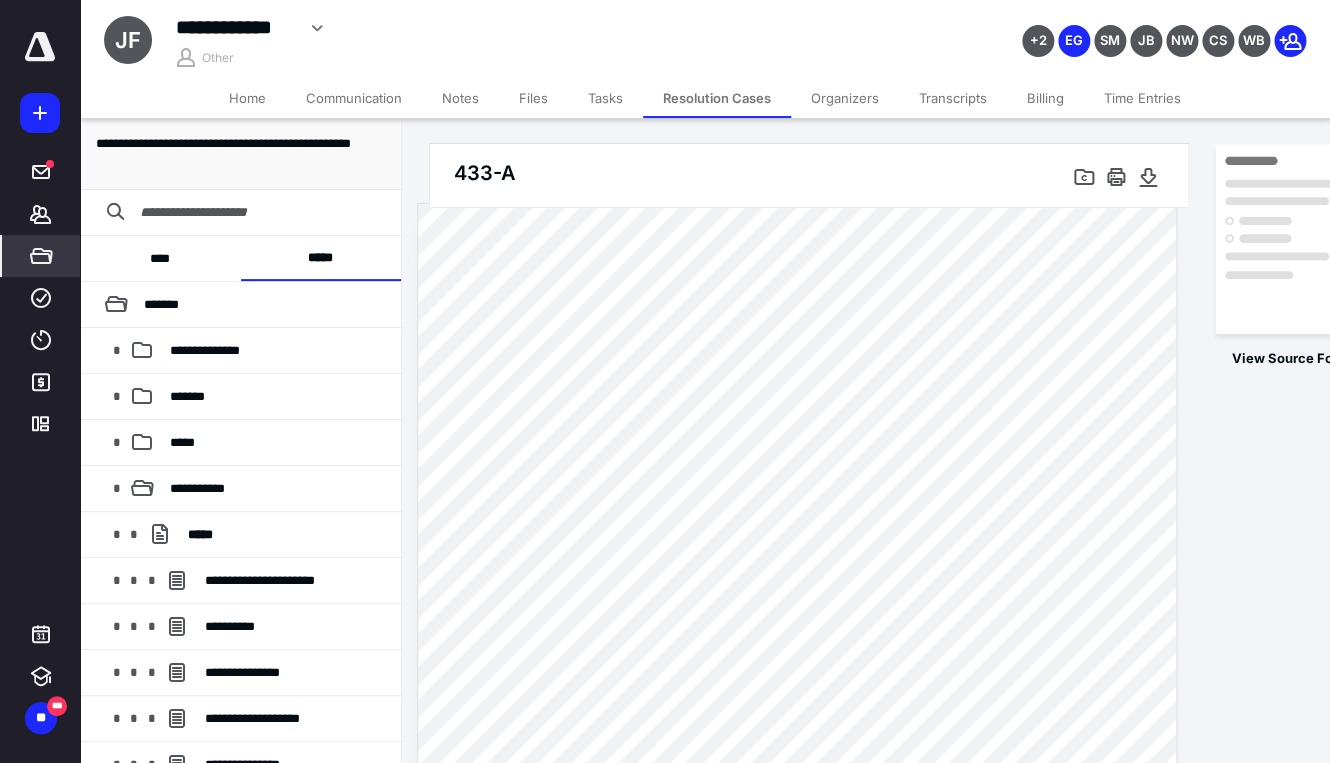 scroll, scrollTop: 0, scrollLeft: 14, axis: horizontal 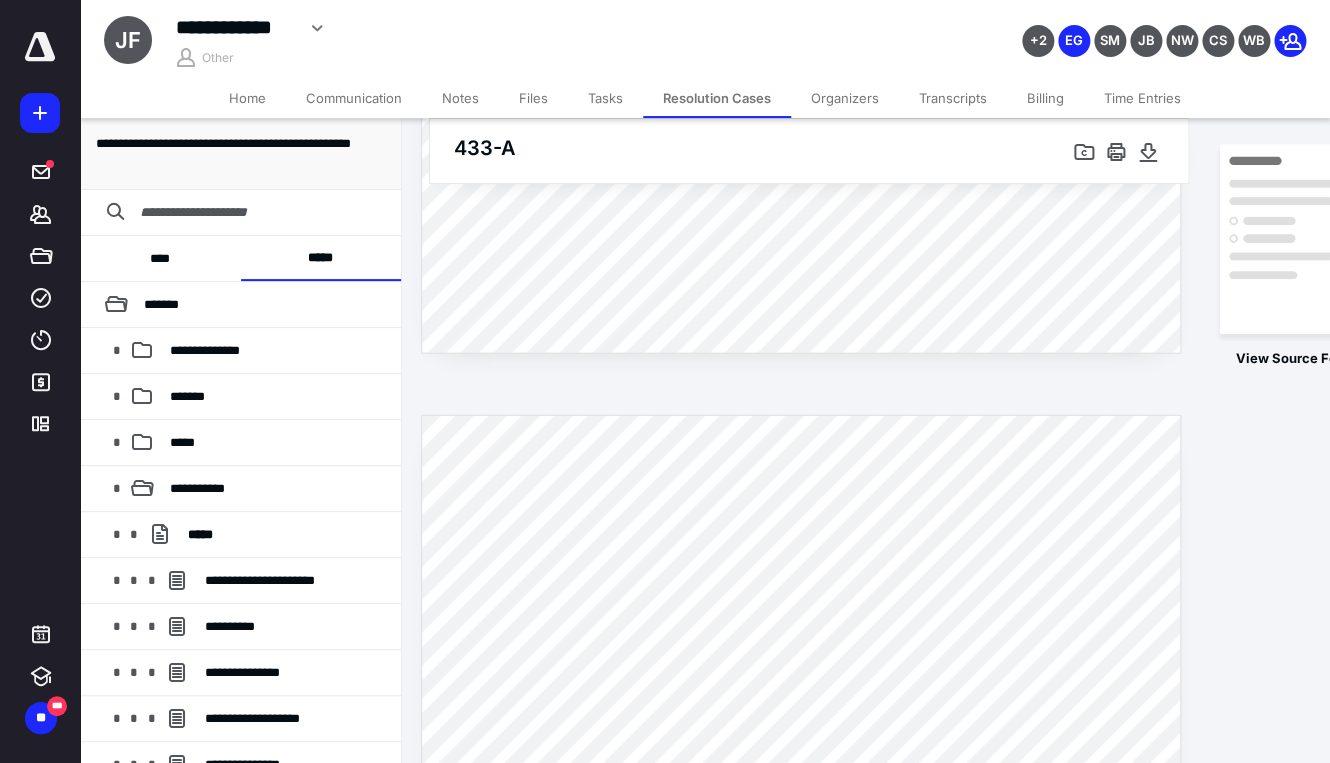 click on "Home" at bounding box center (247, 98) 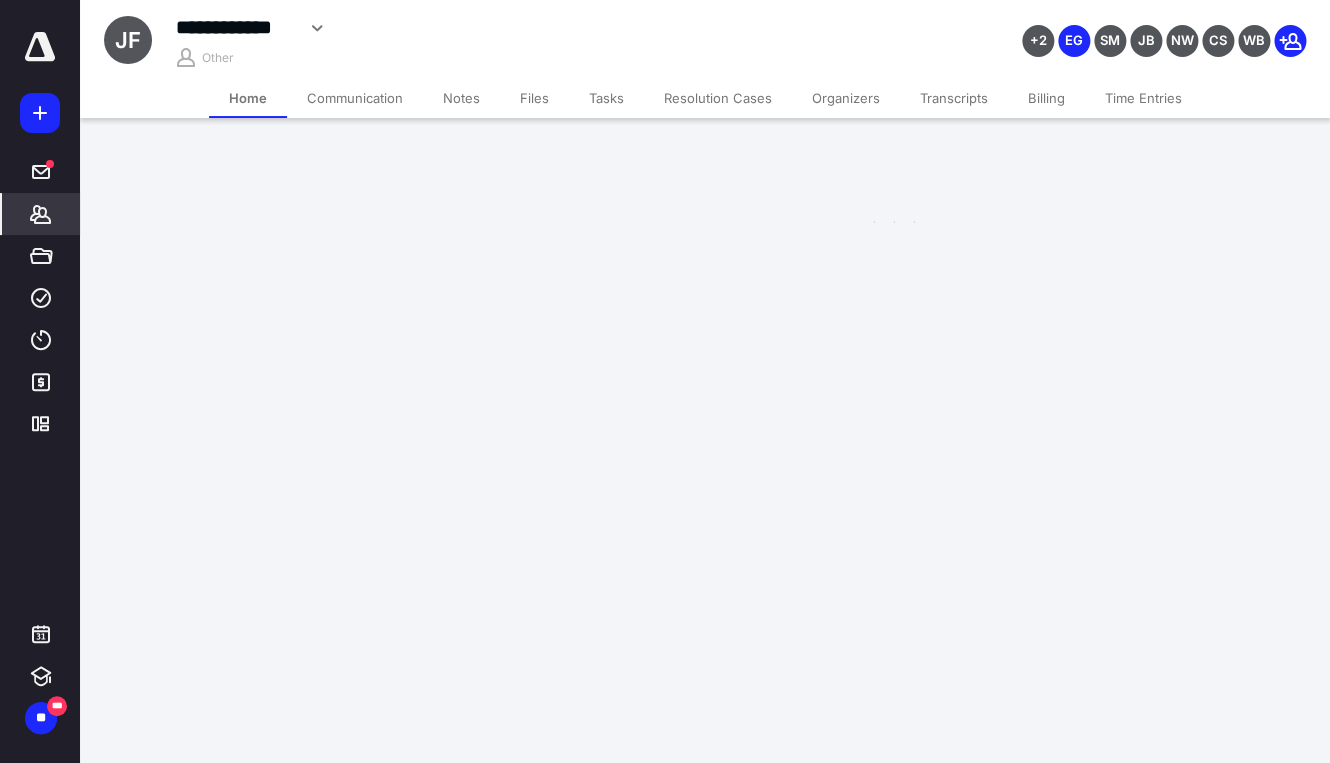 scroll, scrollTop: 0, scrollLeft: 0, axis: both 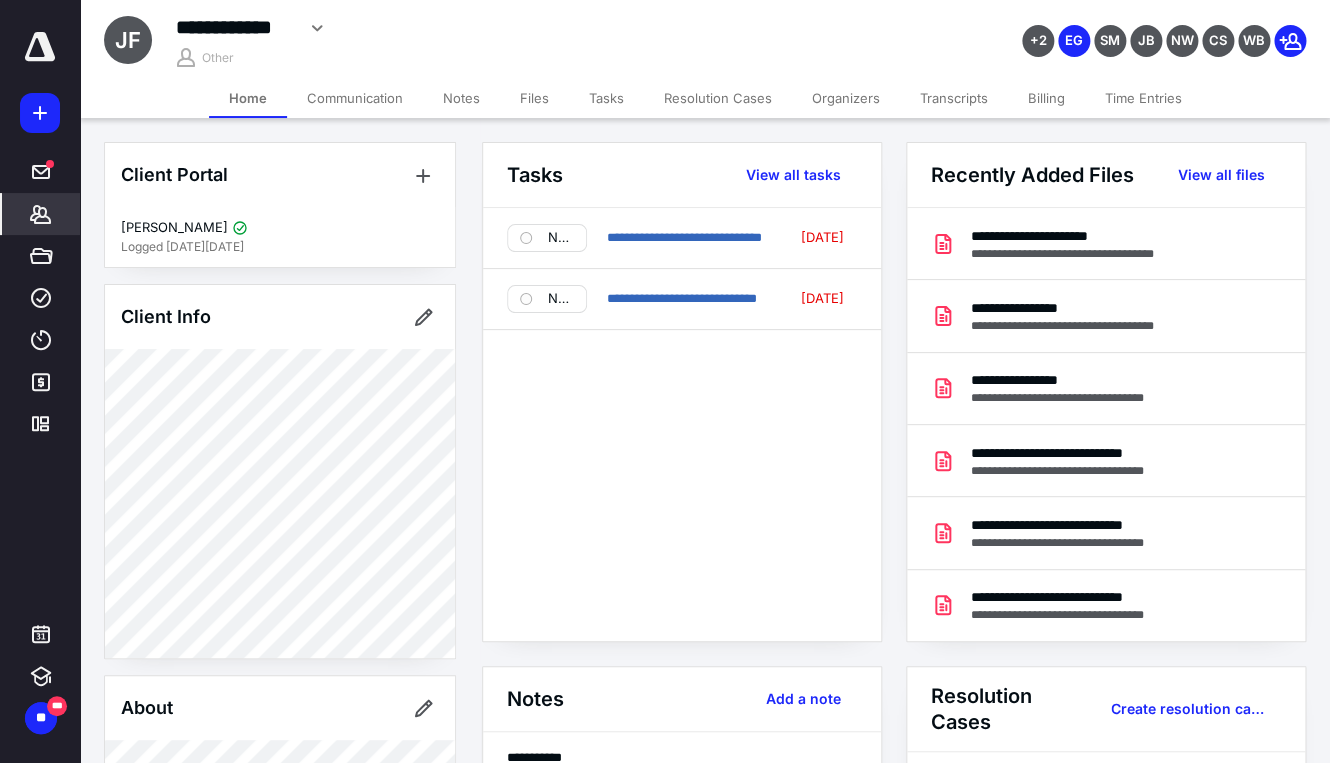 click on "Resolution Cases" at bounding box center (718, 98) 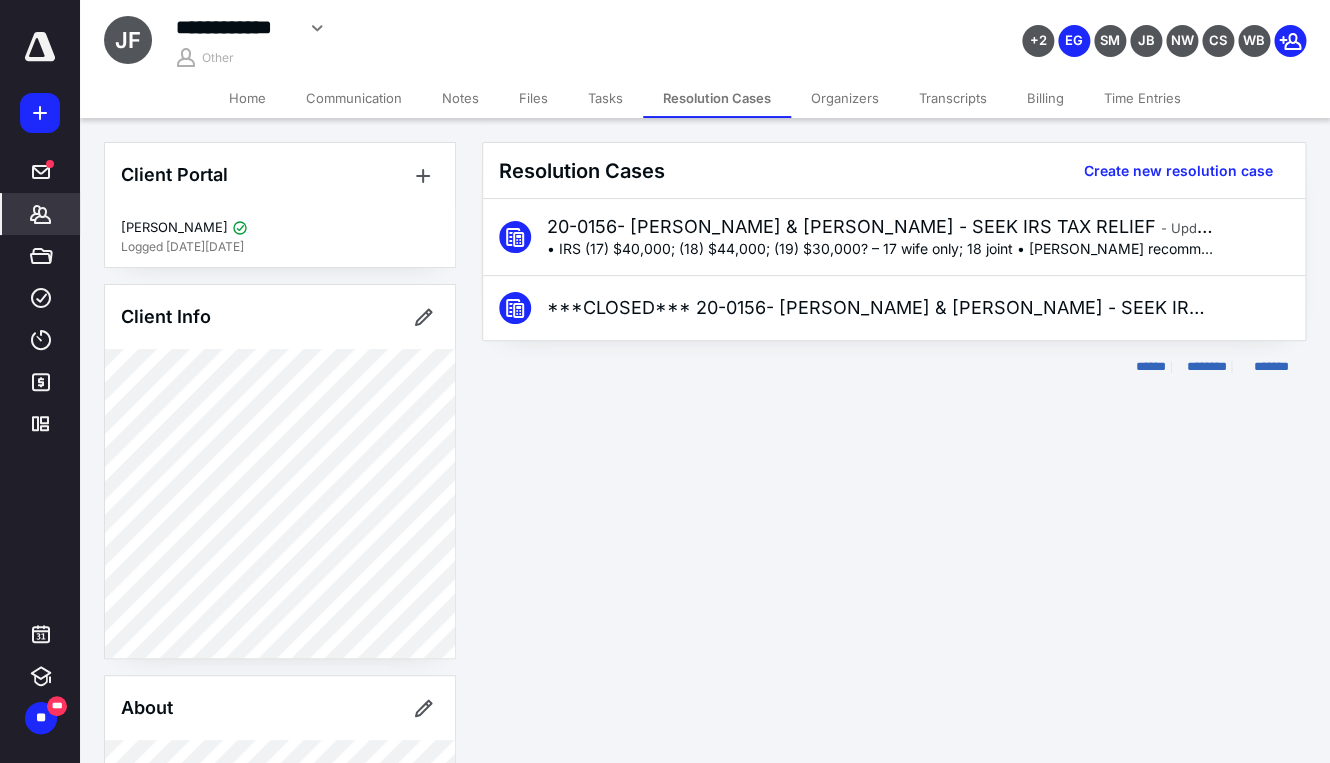click on "Files" at bounding box center [533, 98] 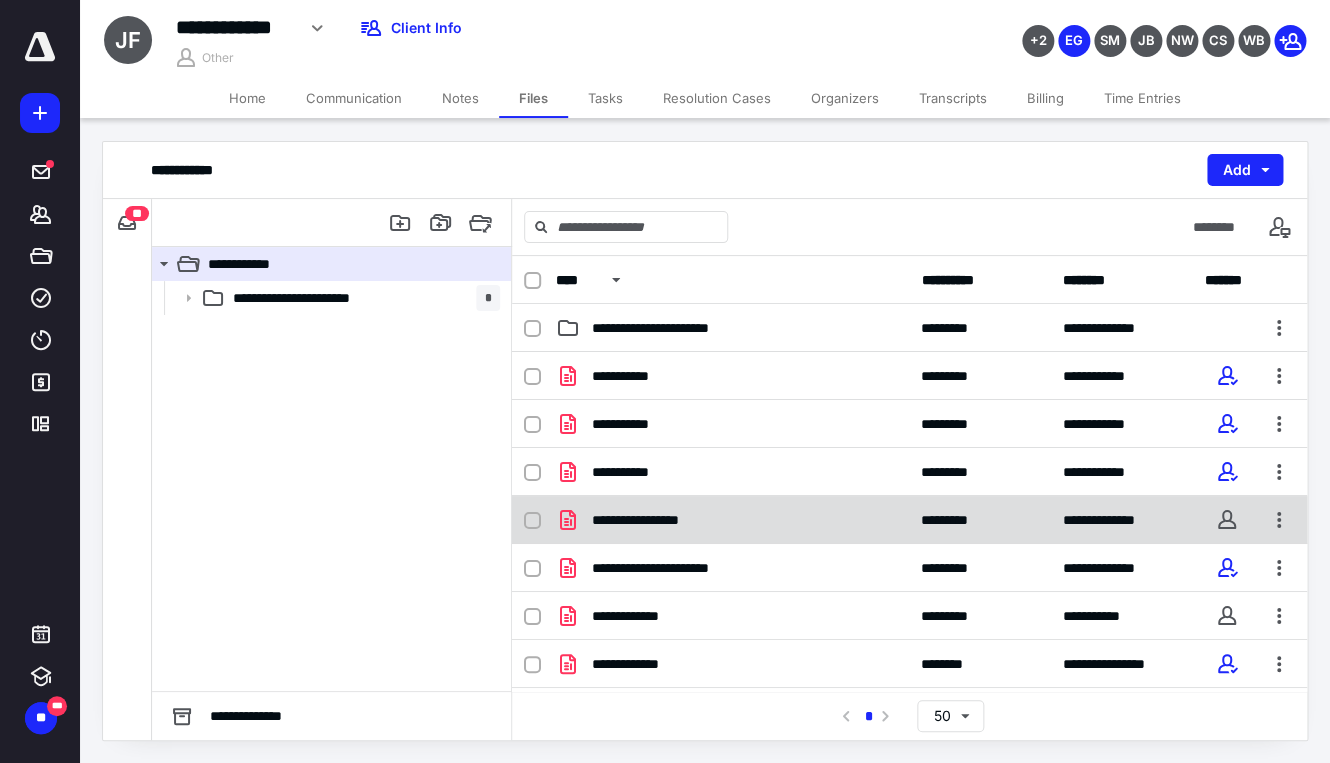 scroll, scrollTop: 14, scrollLeft: 0, axis: vertical 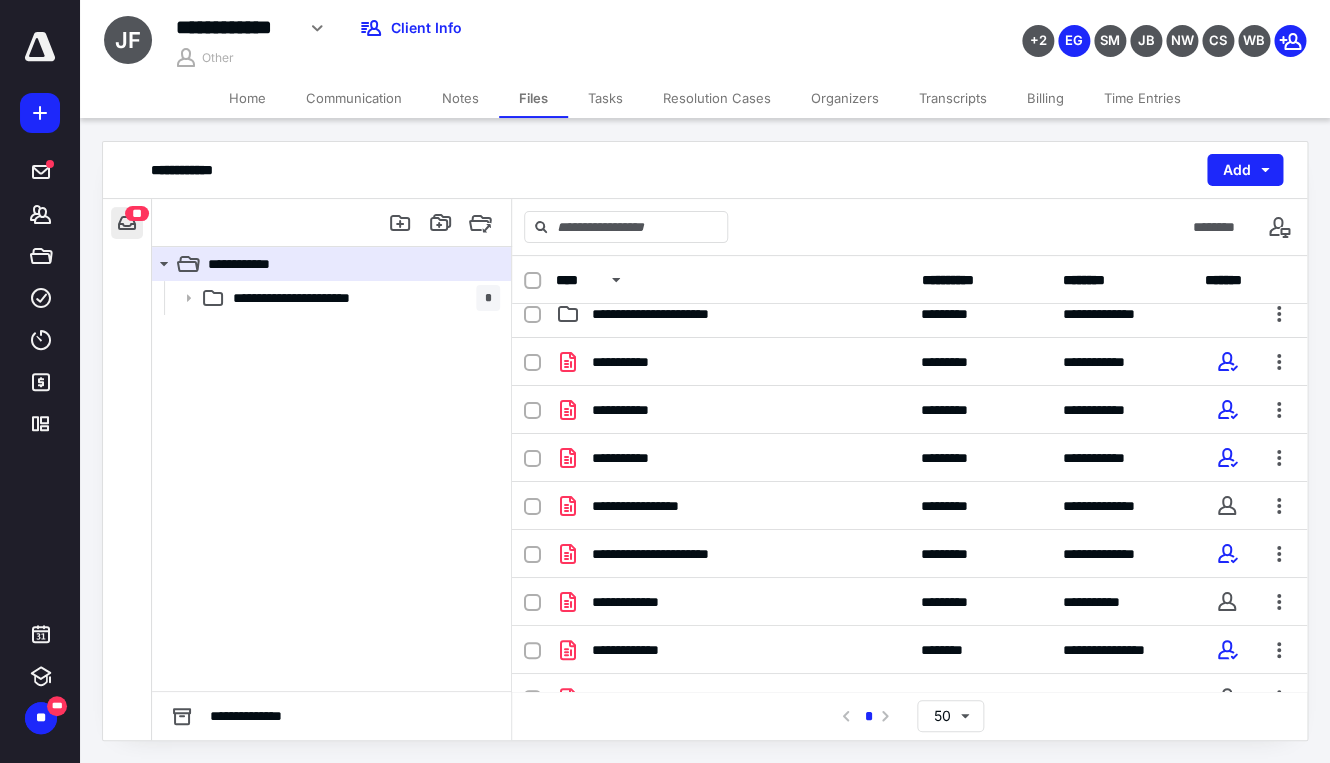 click at bounding box center [127, 223] 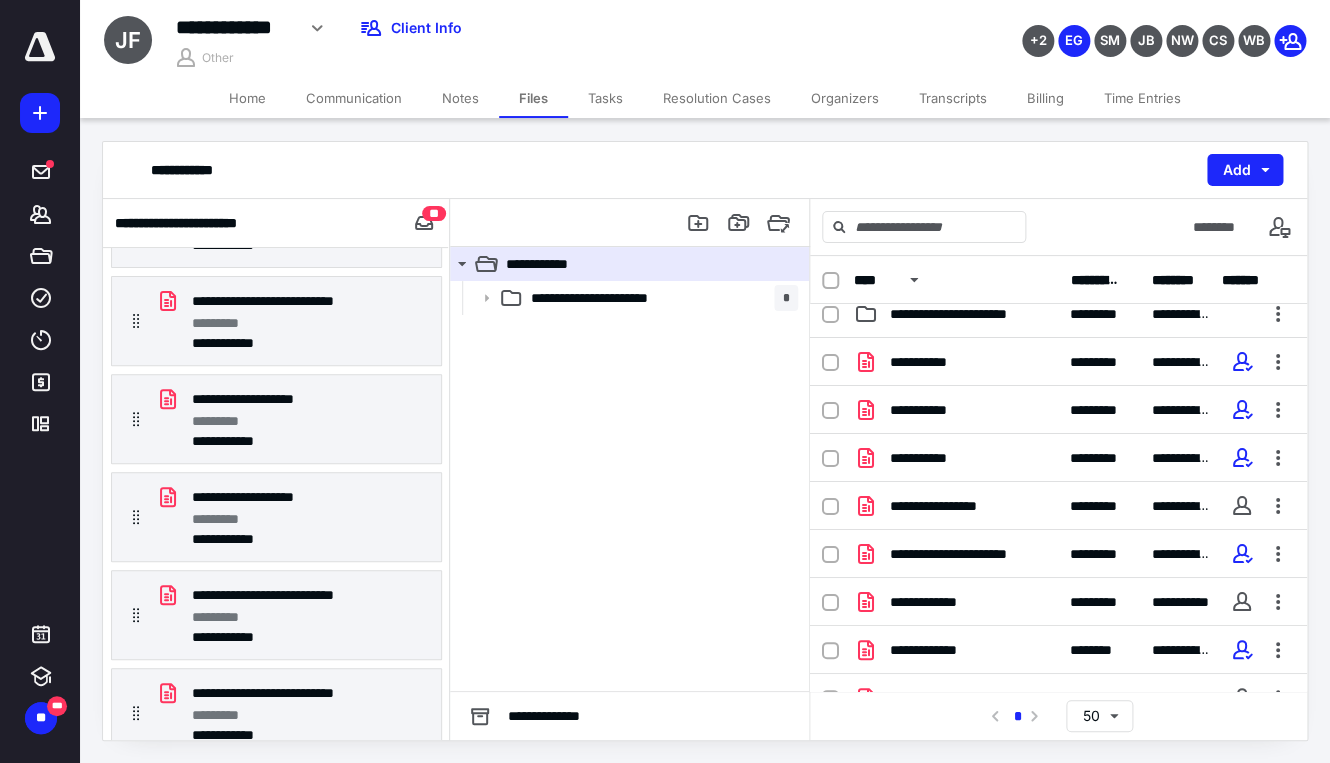scroll, scrollTop: 2521, scrollLeft: 0, axis: vertical 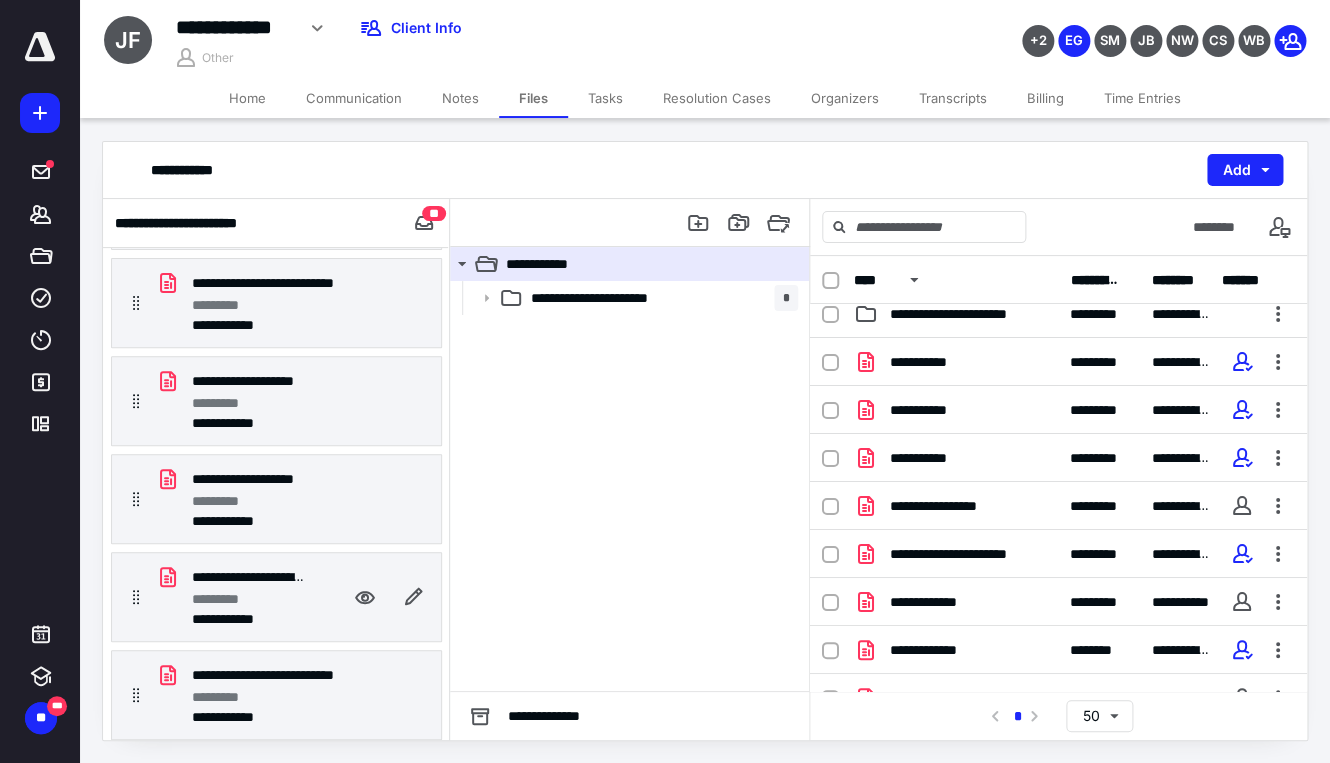 click on "*********" at bounding box center (224, 599) 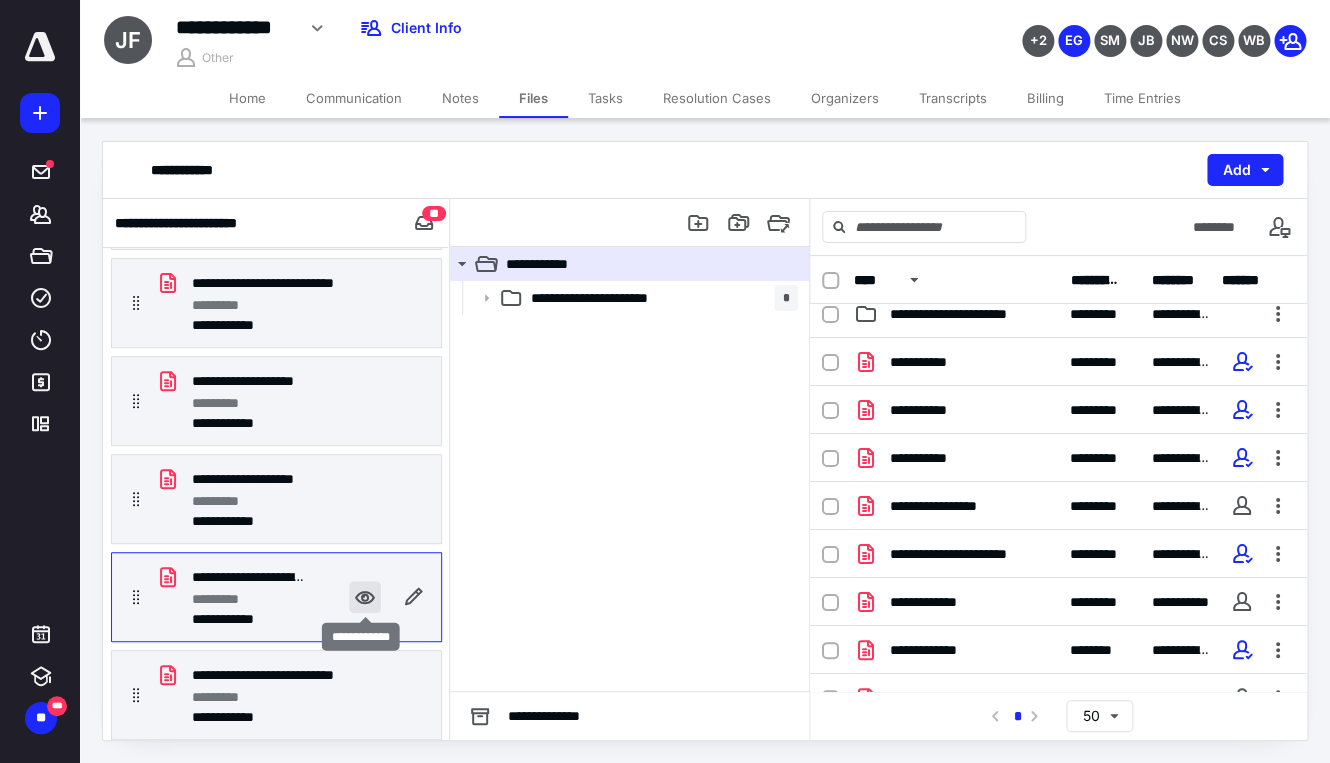 click at bounding box center (365, 597) 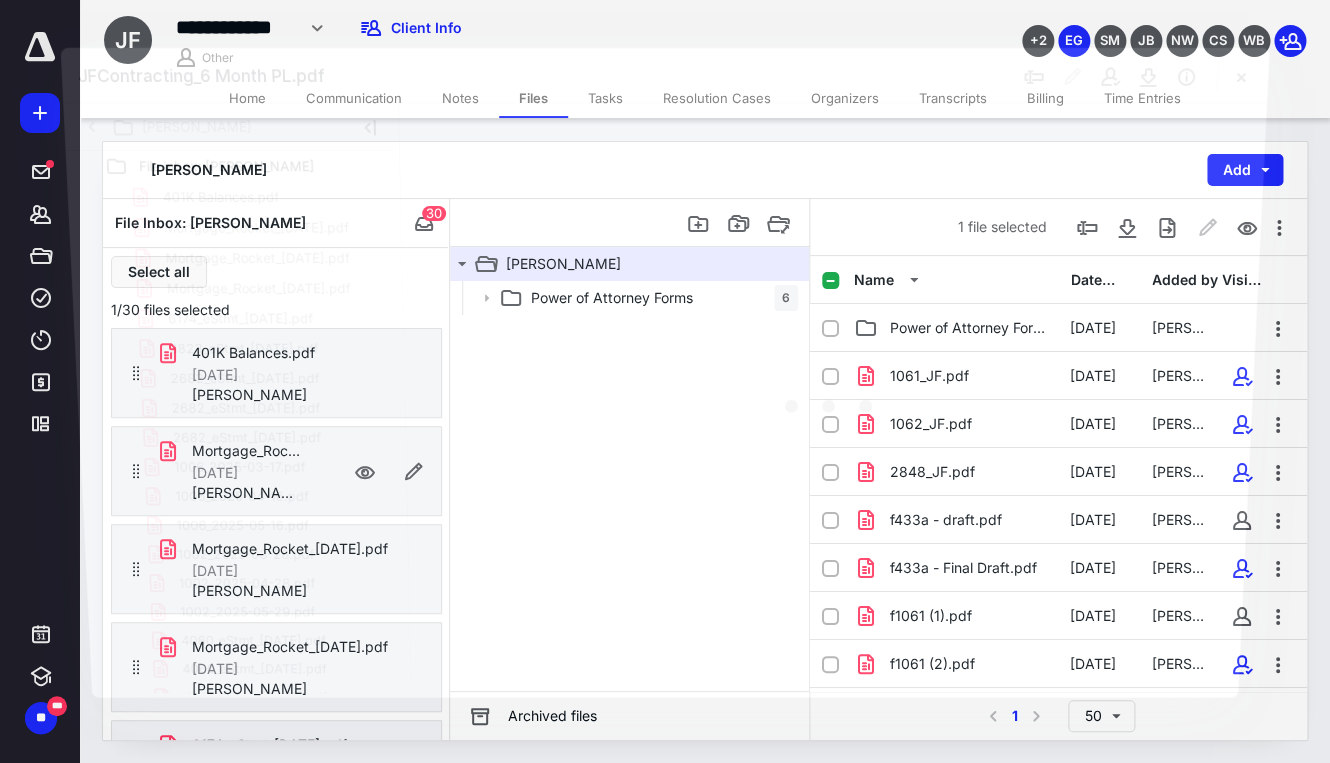 scroll, scrollTop: 2521, scrollLeft: 0, axis: vertical 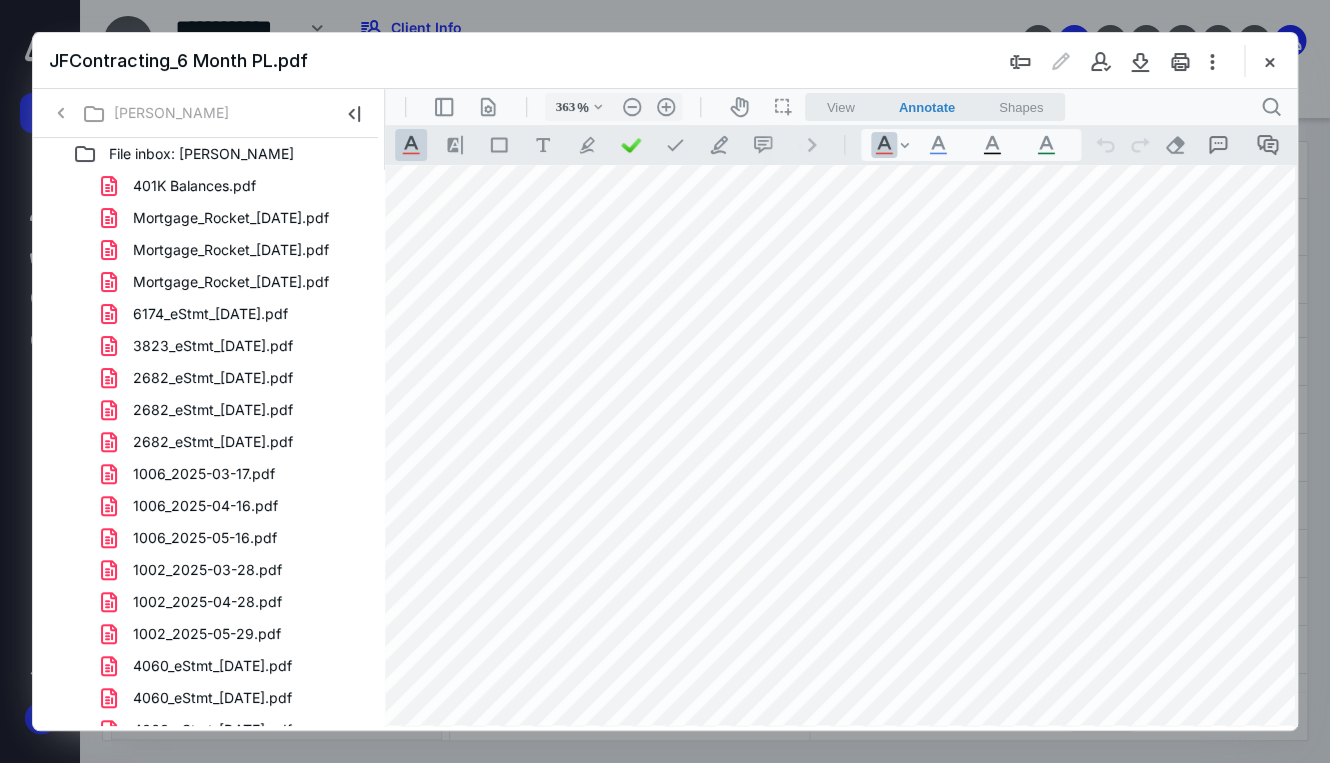 type on "463" 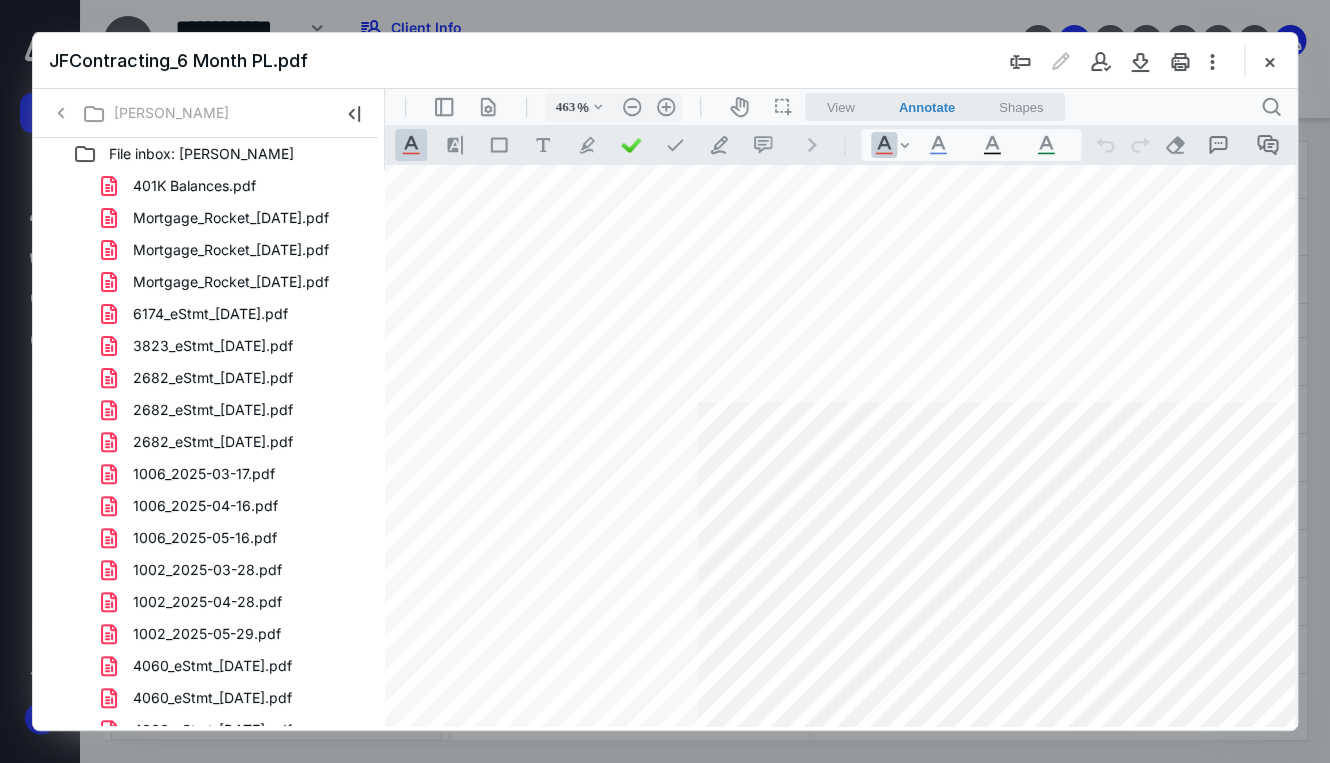 scroll, scrollTop: 1176, scrollLeft: 1591, axis: both 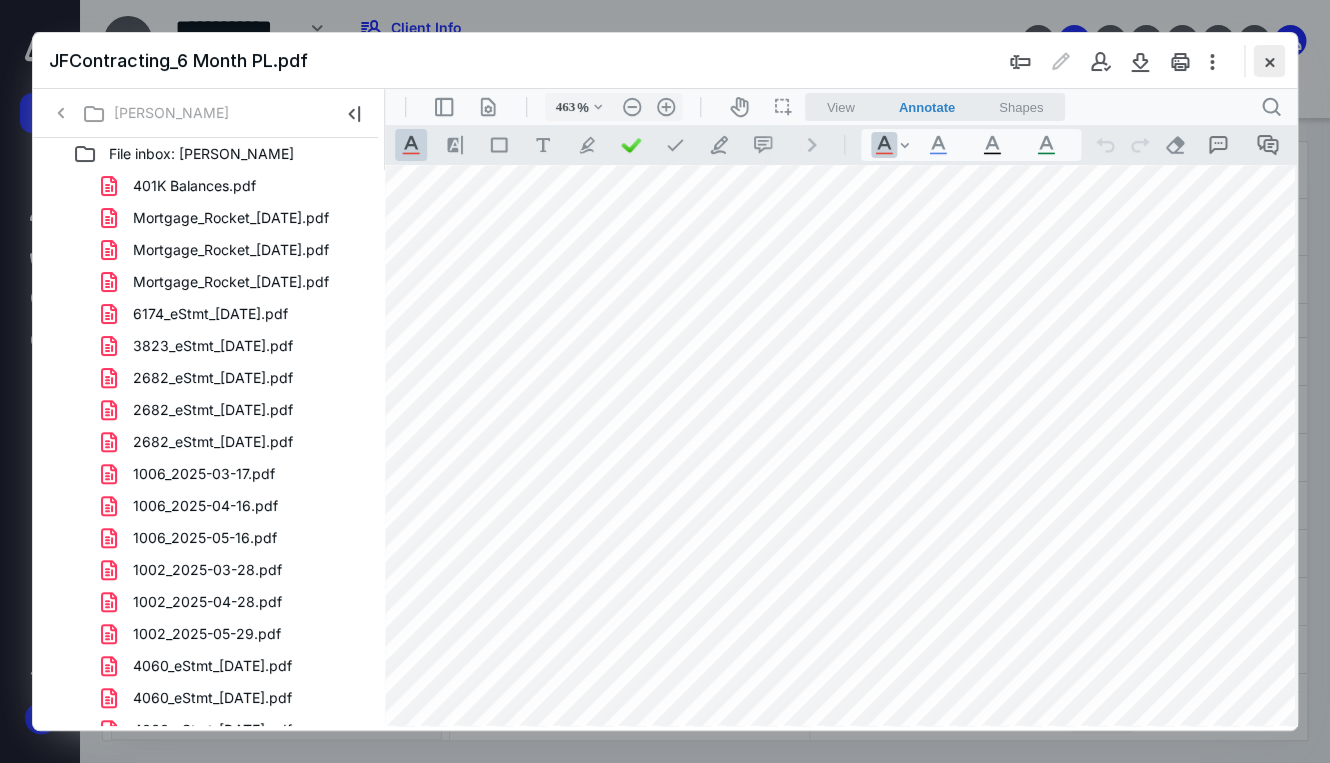 click at bounding box center [1269, 61] 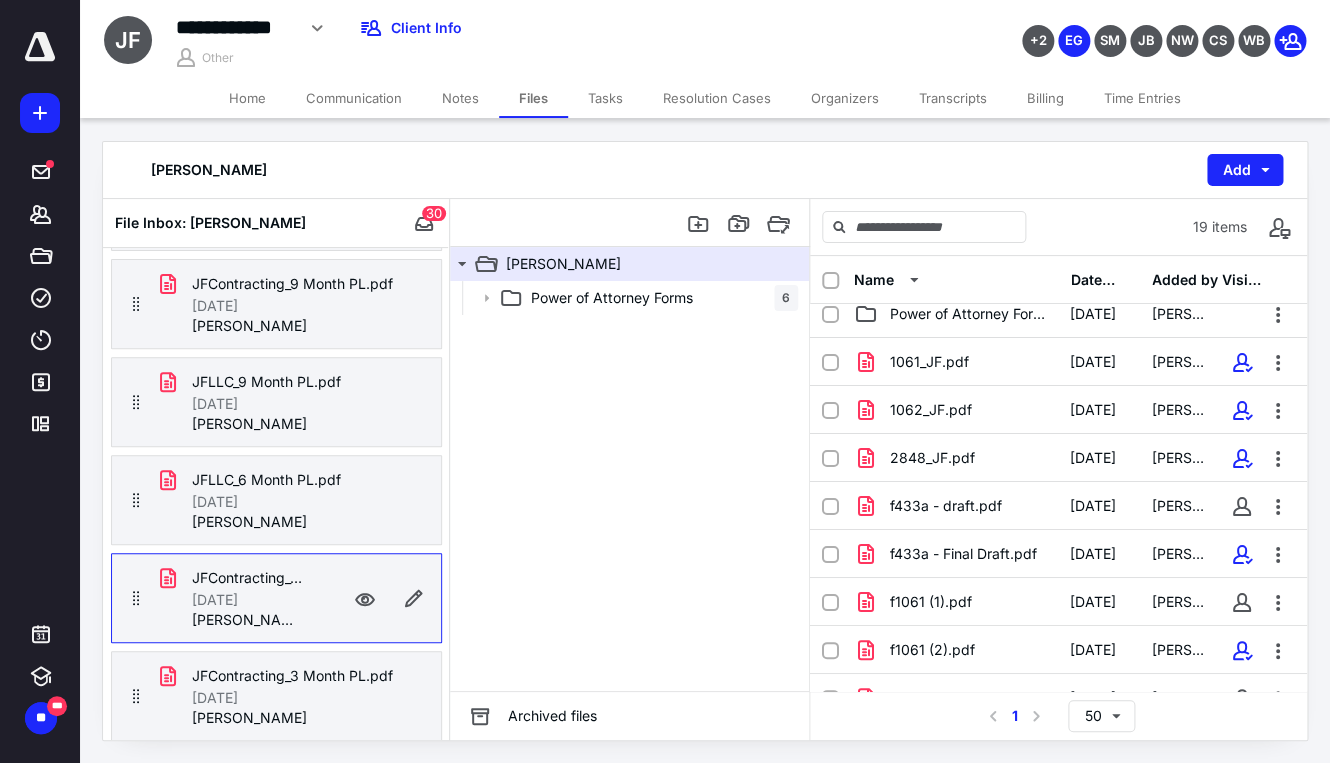 scroll, scrollTop: 2521, scrollLeft: 0, axis: vertical 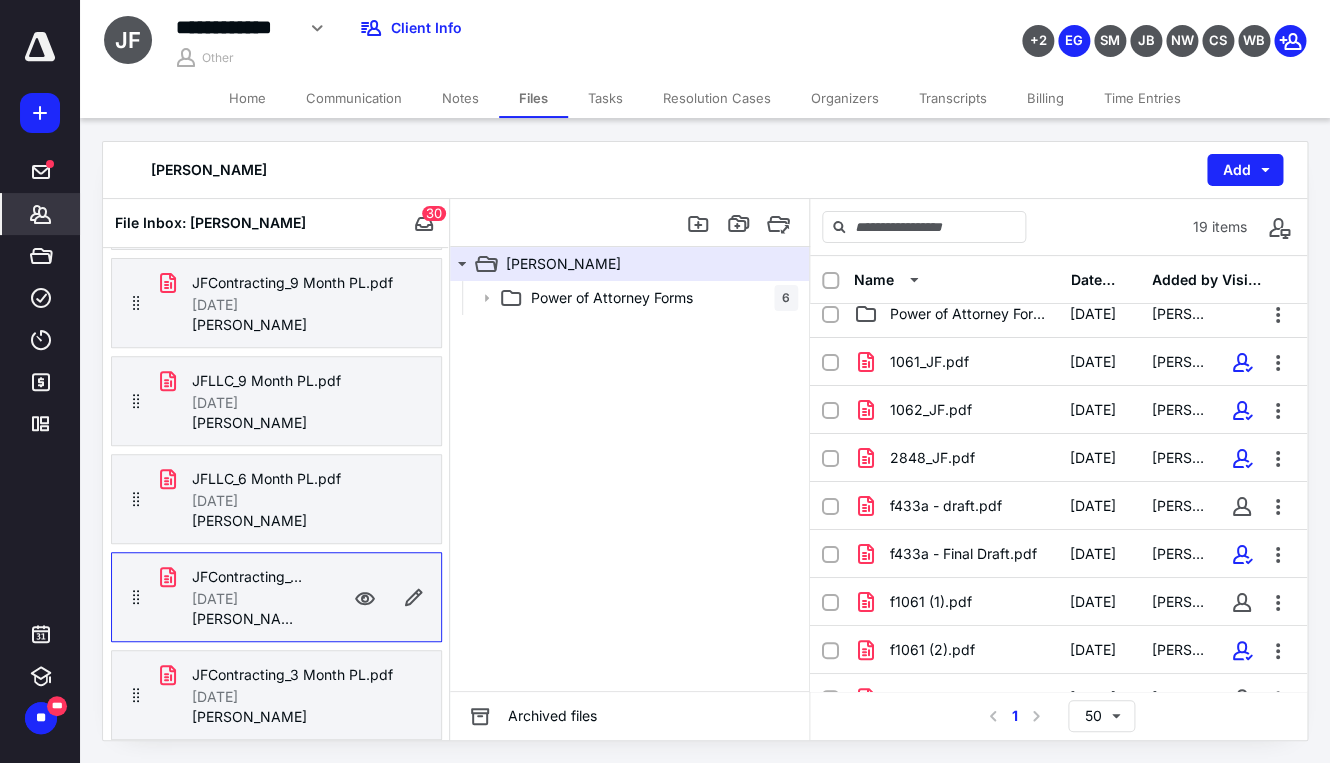 click on "*******" at bounding box center (41, 214) 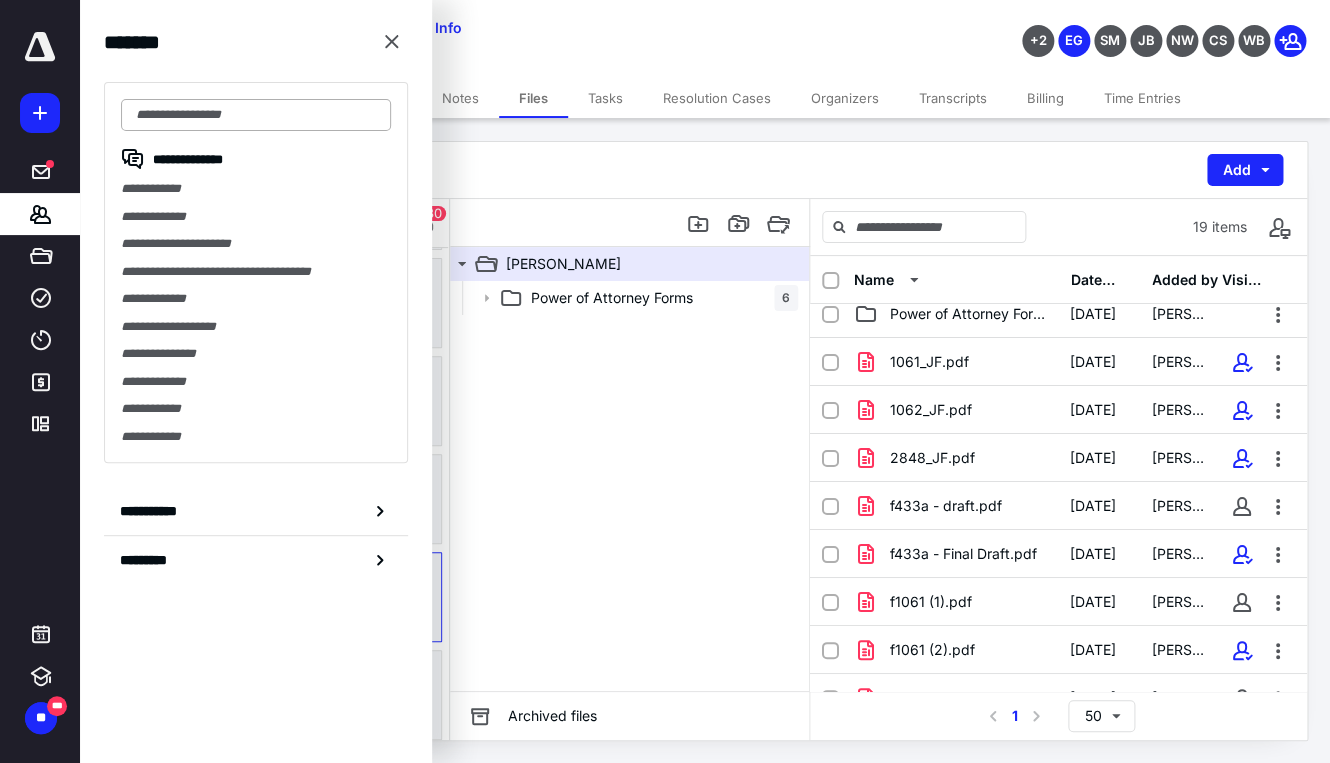 click at bounding box center (256, 115) 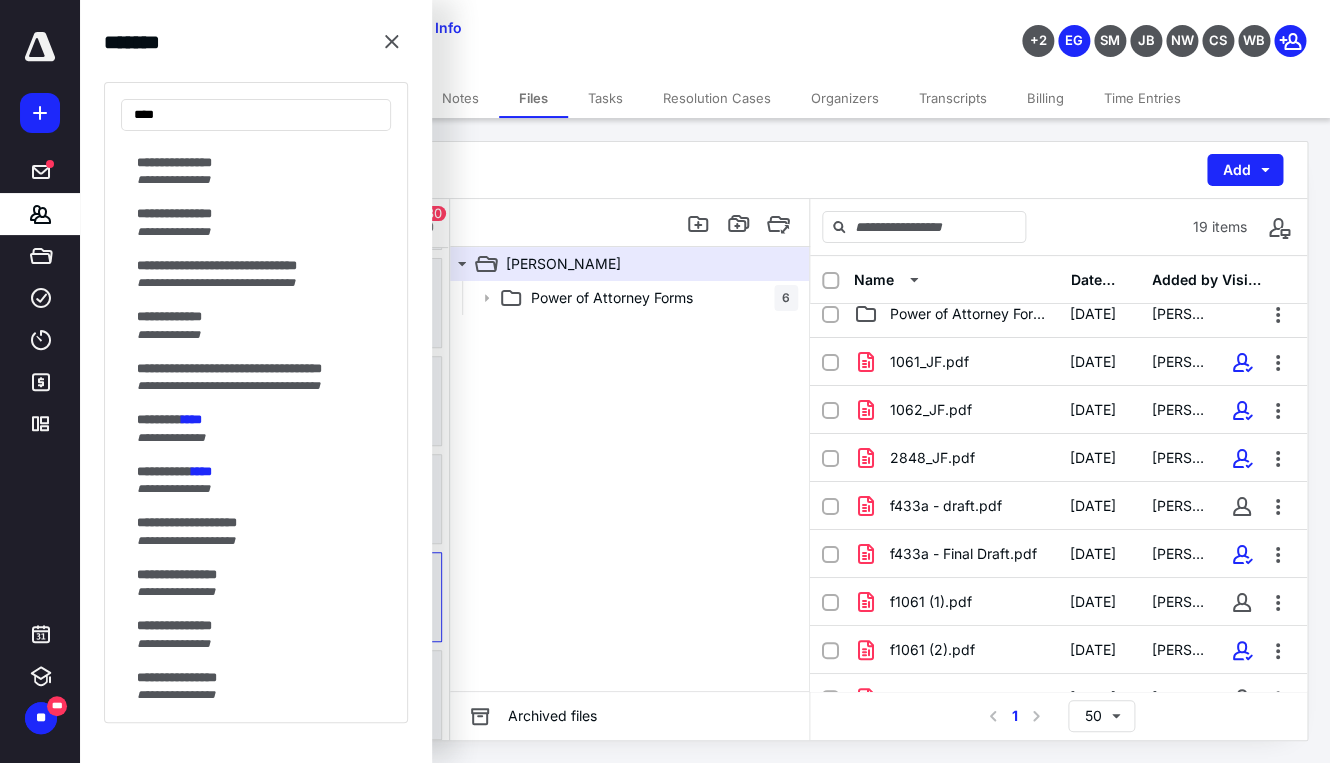 scroll, scrollTop: 535, scrollLeft: 0, axis: vertical 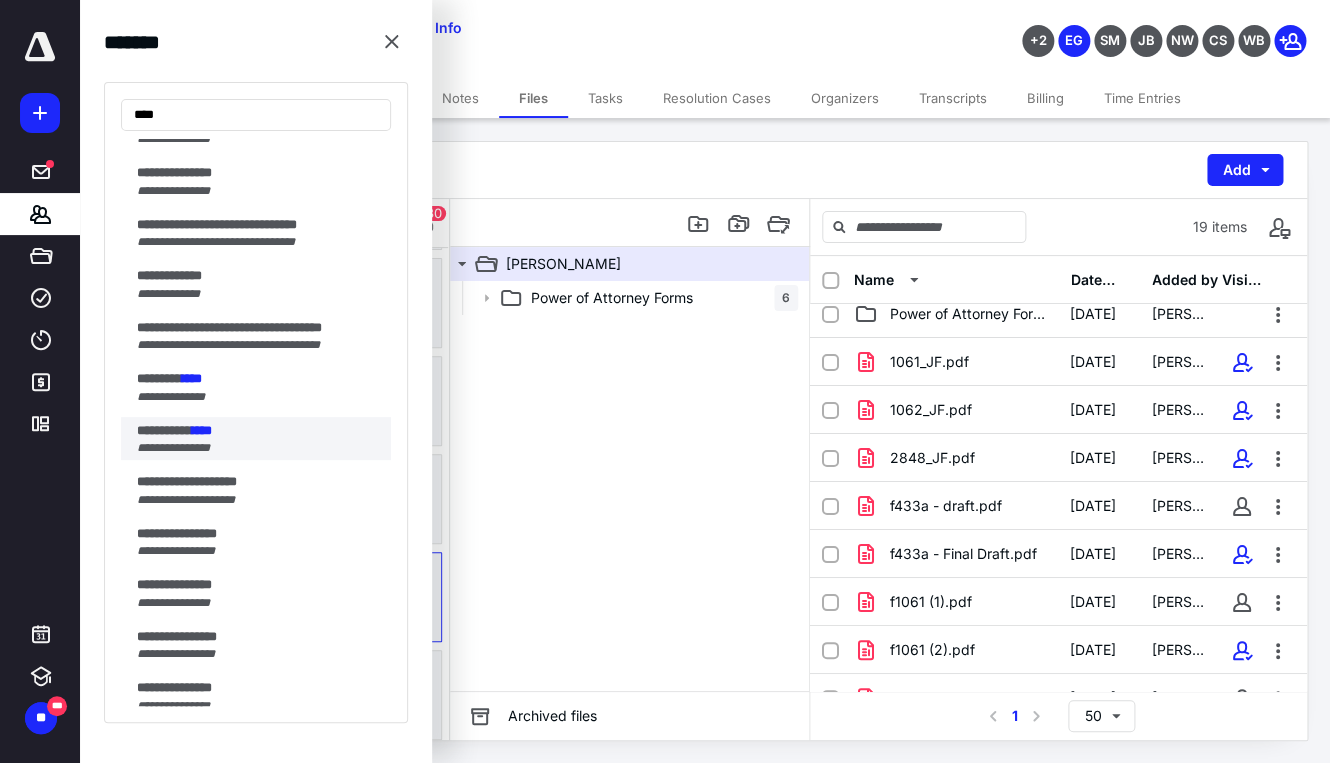 type on "****" 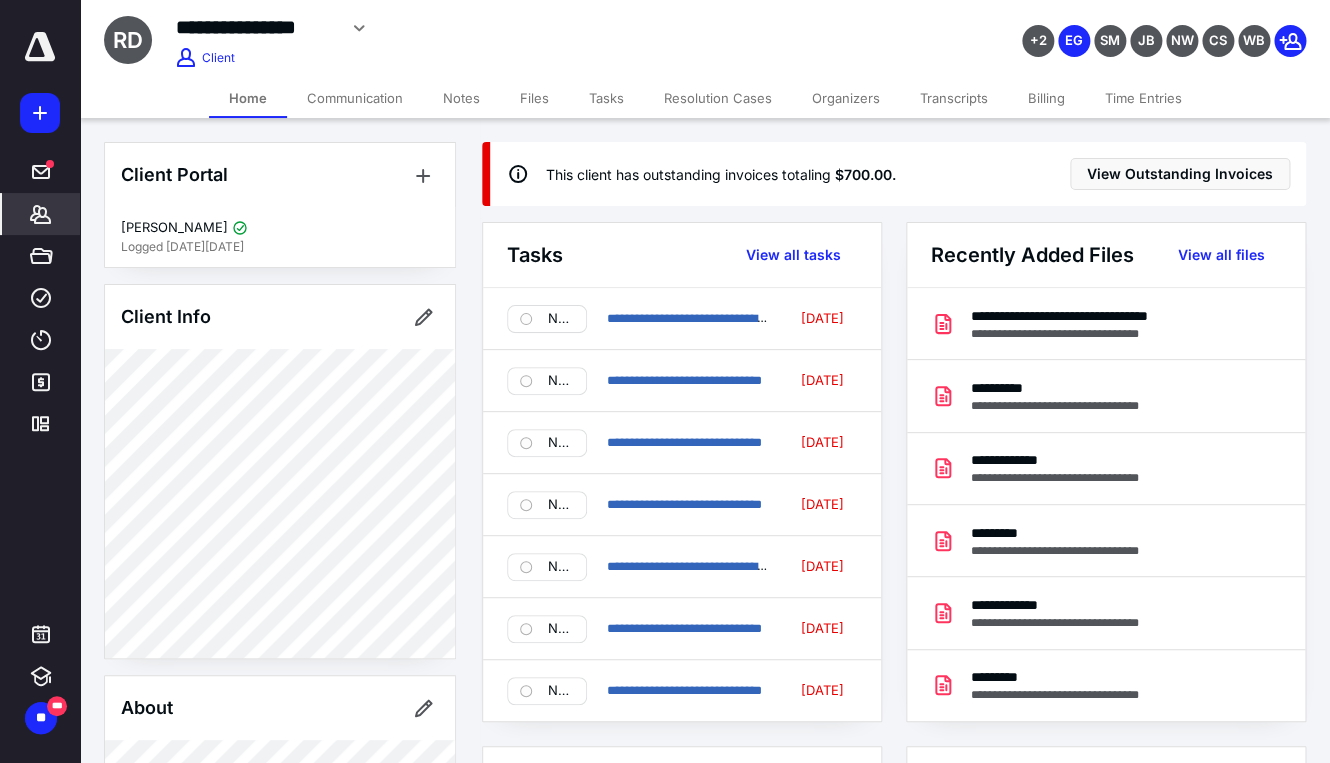 click on "*******" at bounding box center (41, 214) 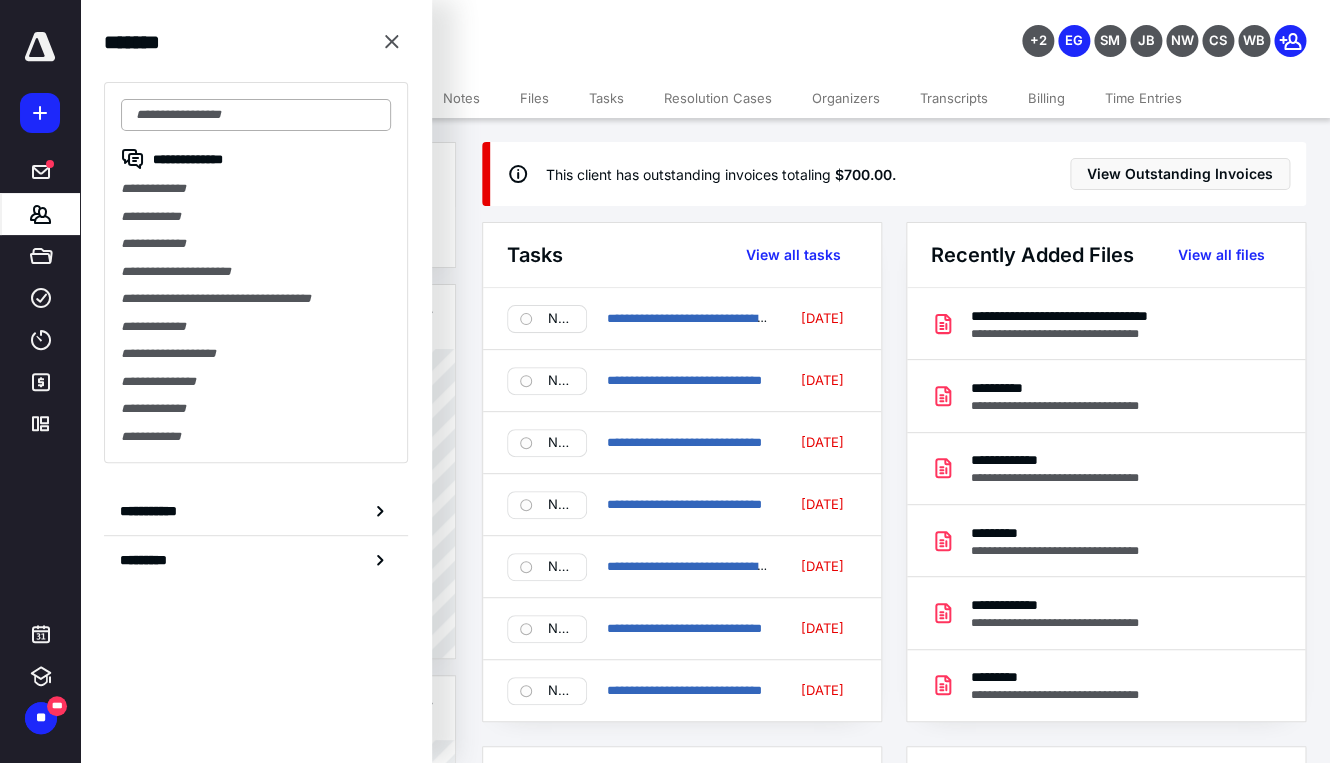 click at bounding box center (256, 115) 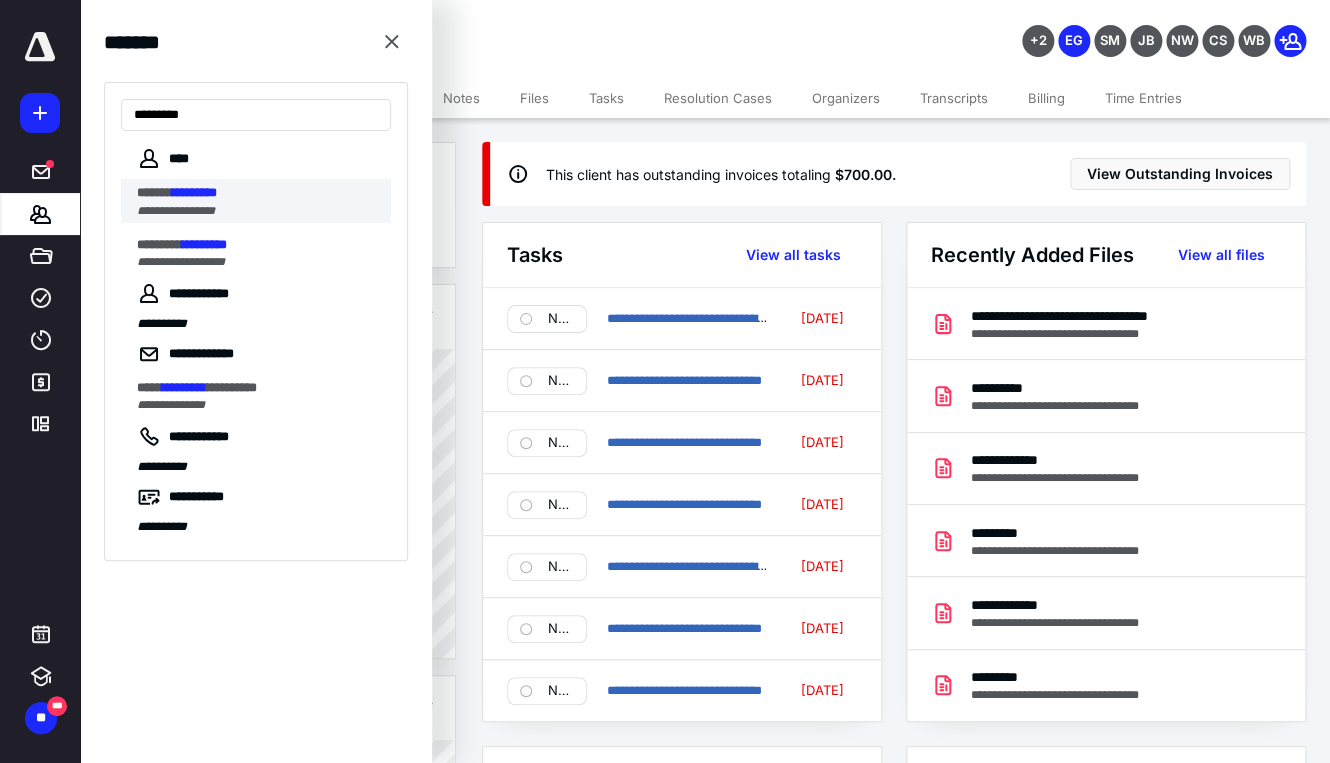 type on "*********" 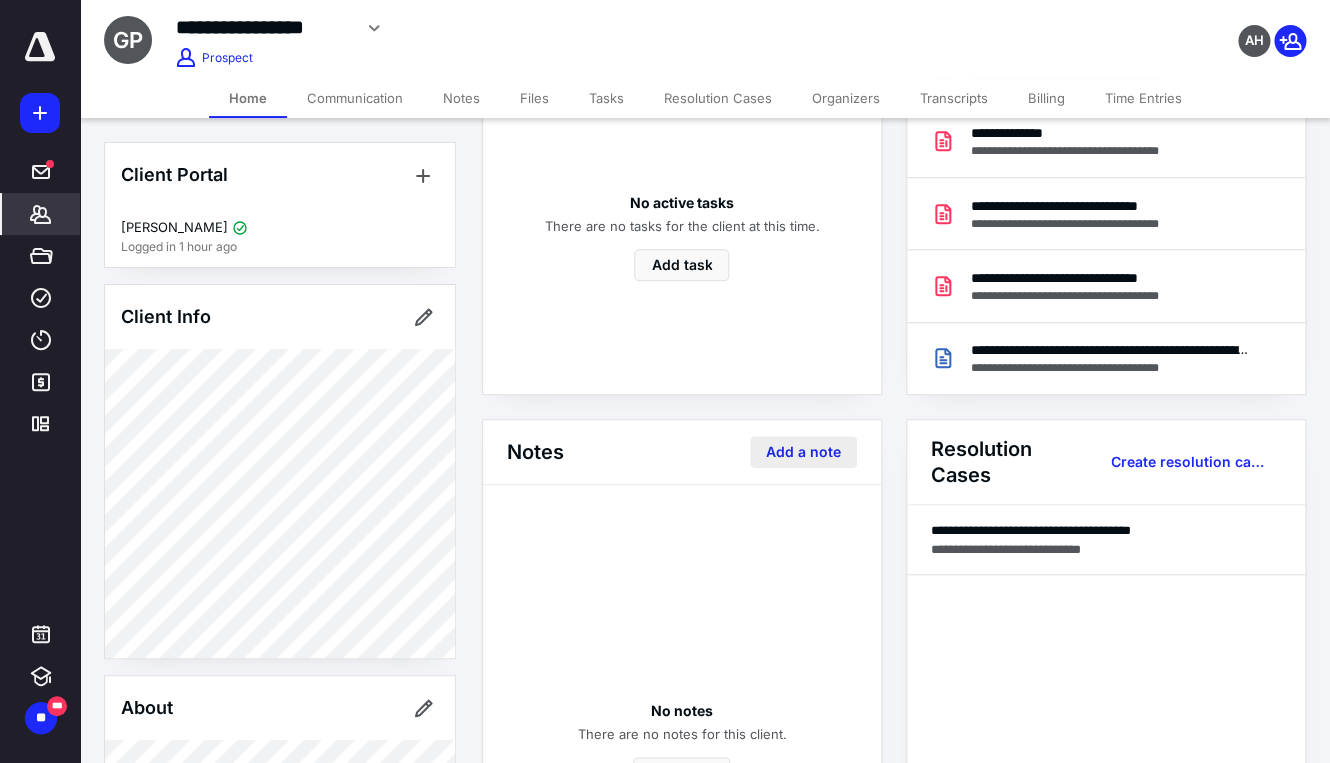 scroll, scrollTop: 291, scrollLeft: 0, axis: vertical 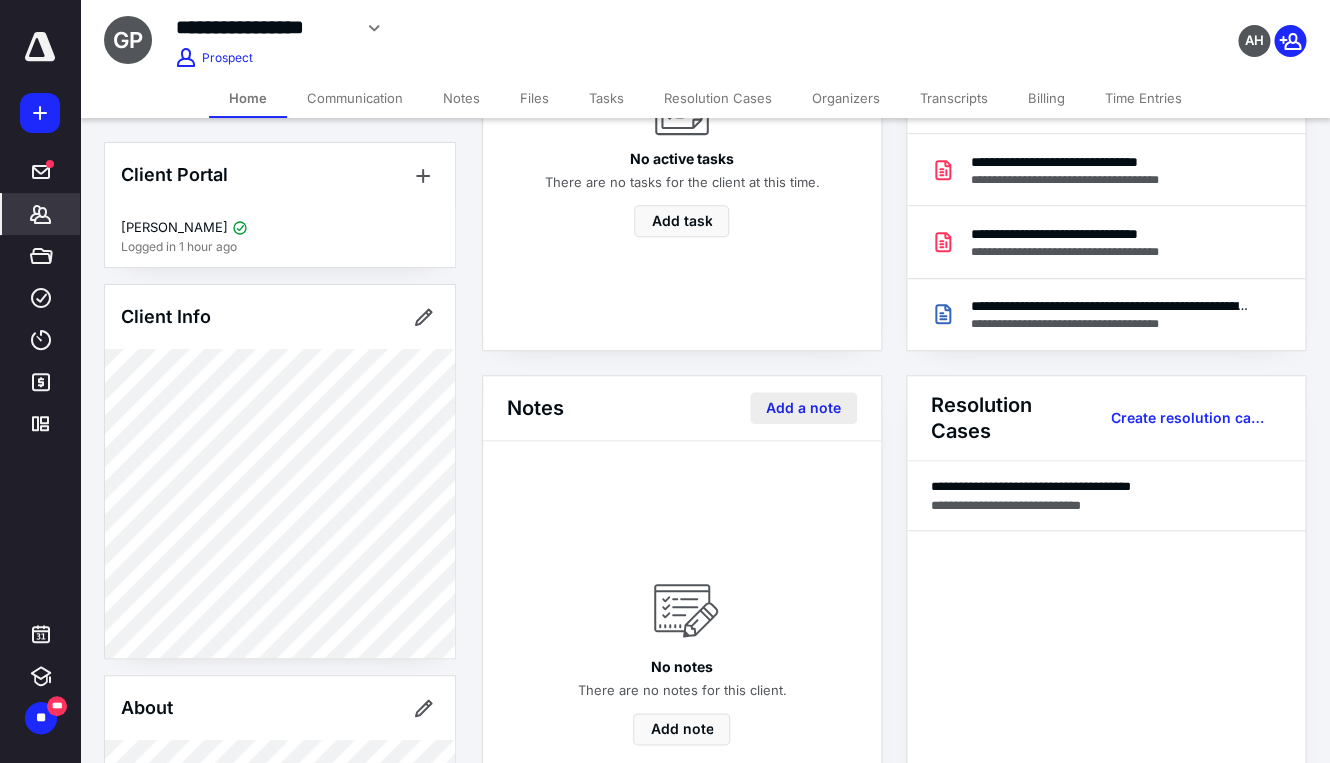 click on "Add a note" at bounding box center [803, 408] 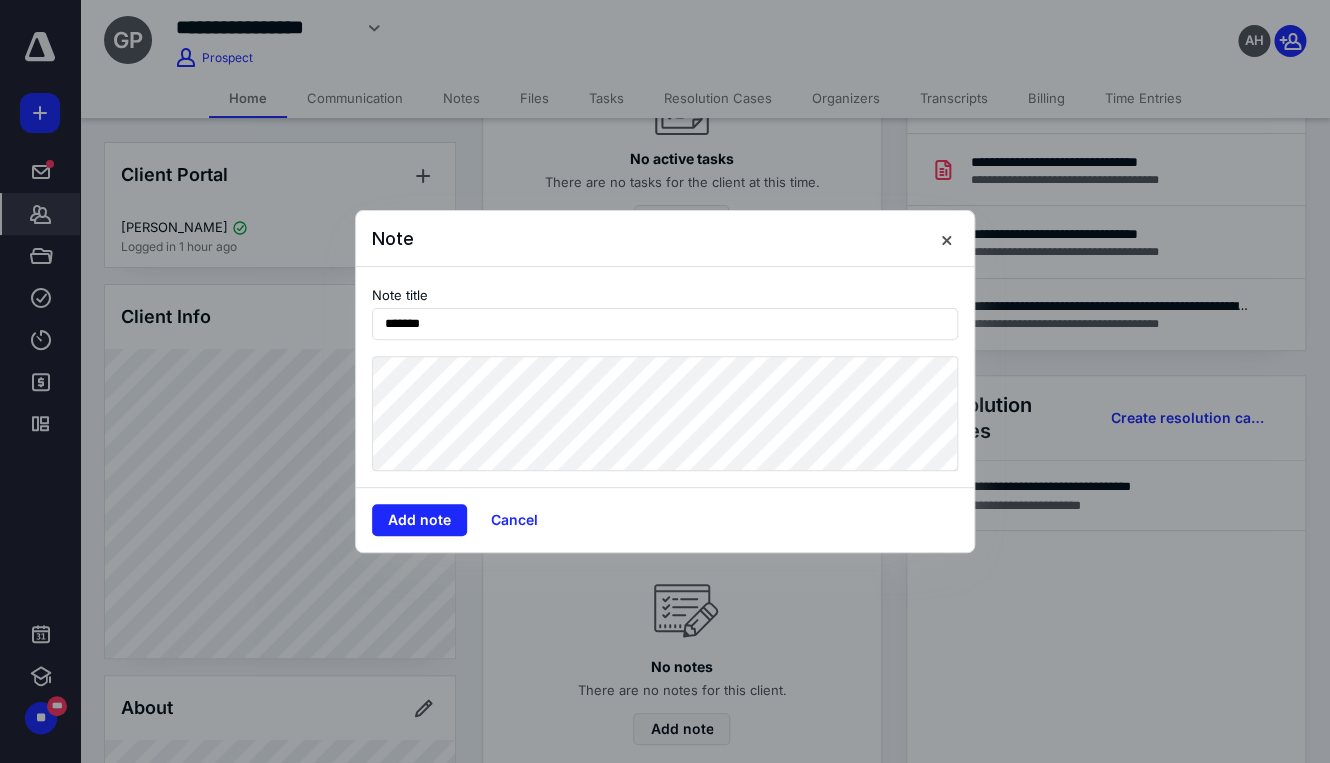 type on "*******" 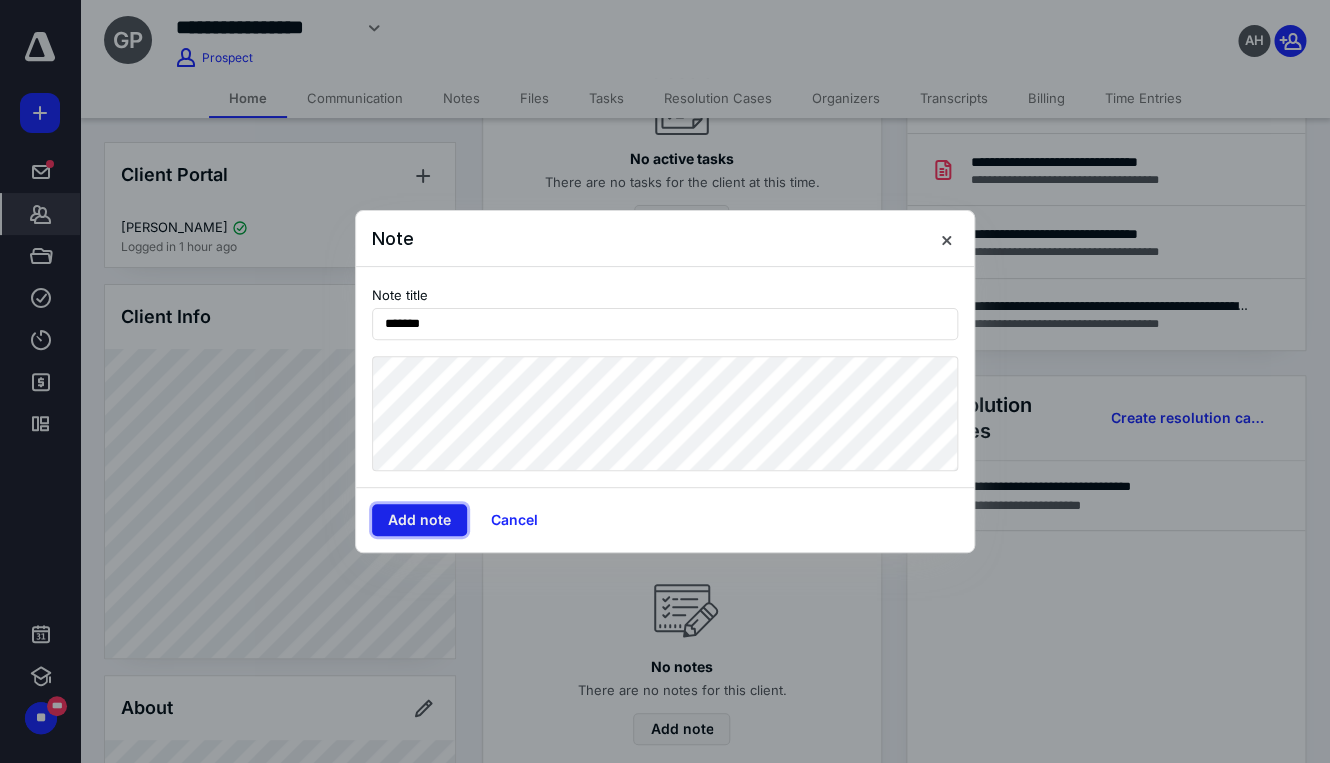 click on "Add note" at bounding box center (419, 520) 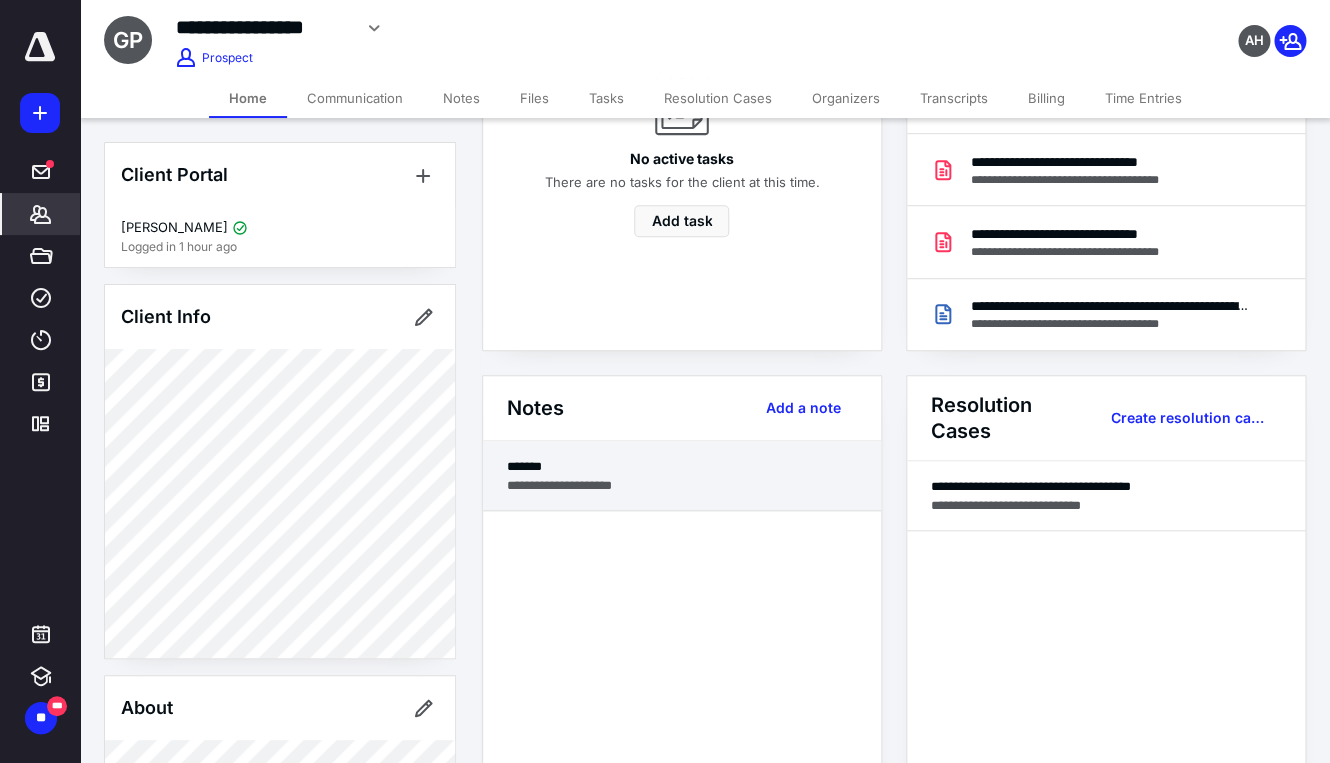 click on "*******" at bounding box center (682, 466) 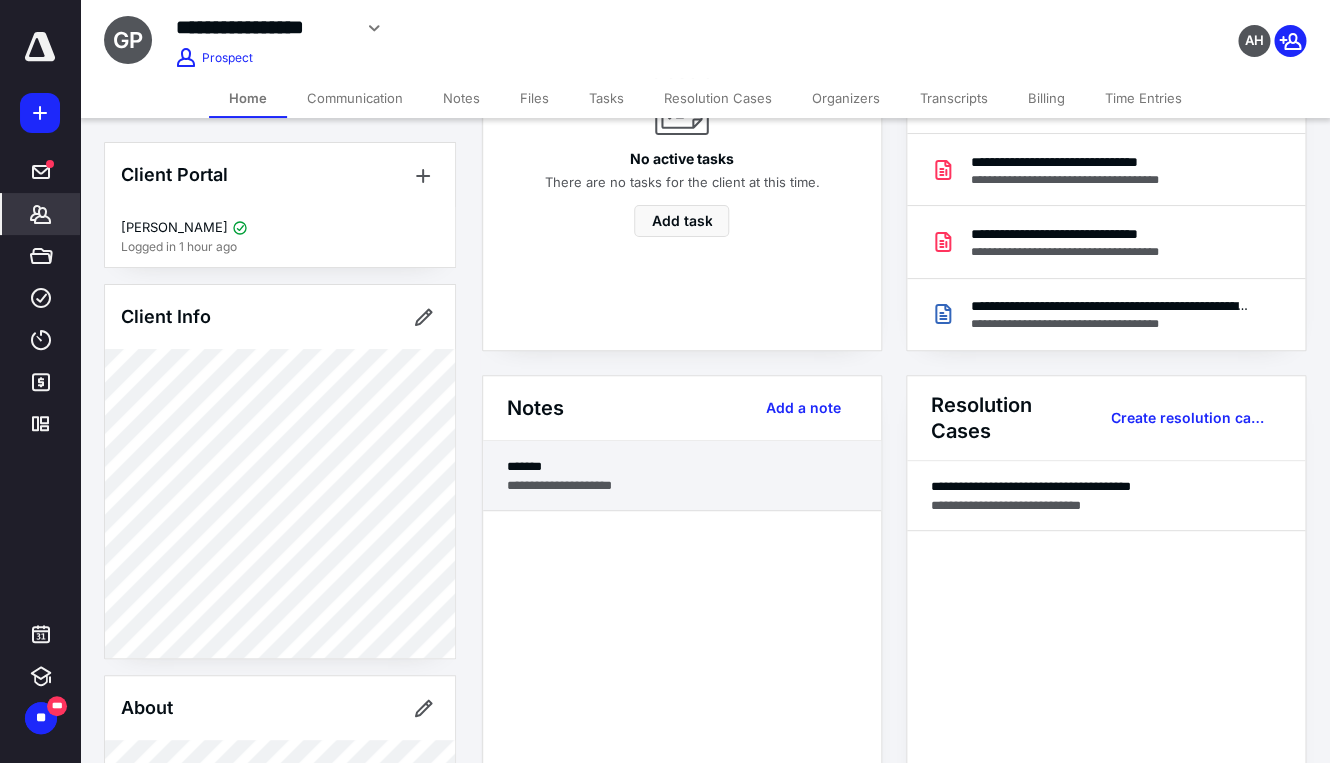 type on "*******" 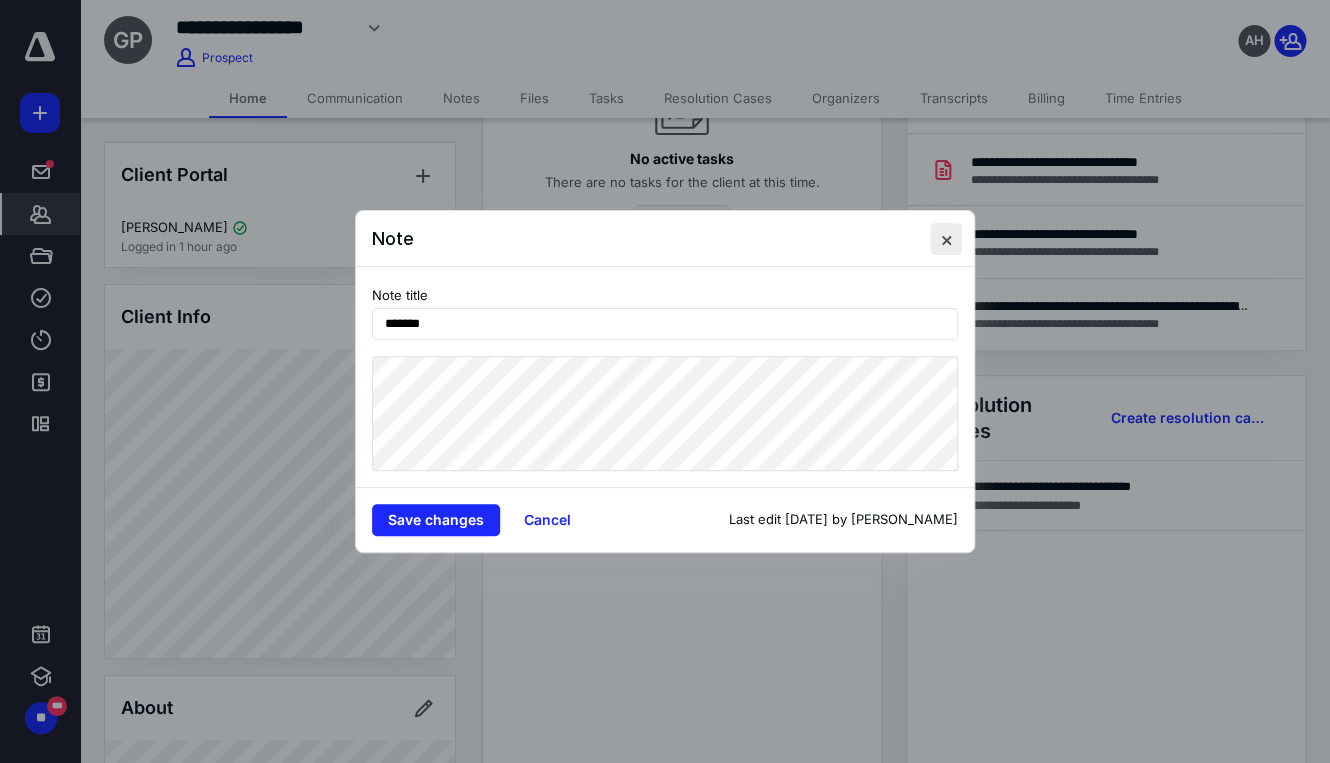 click at bounding box center [946, 239] 